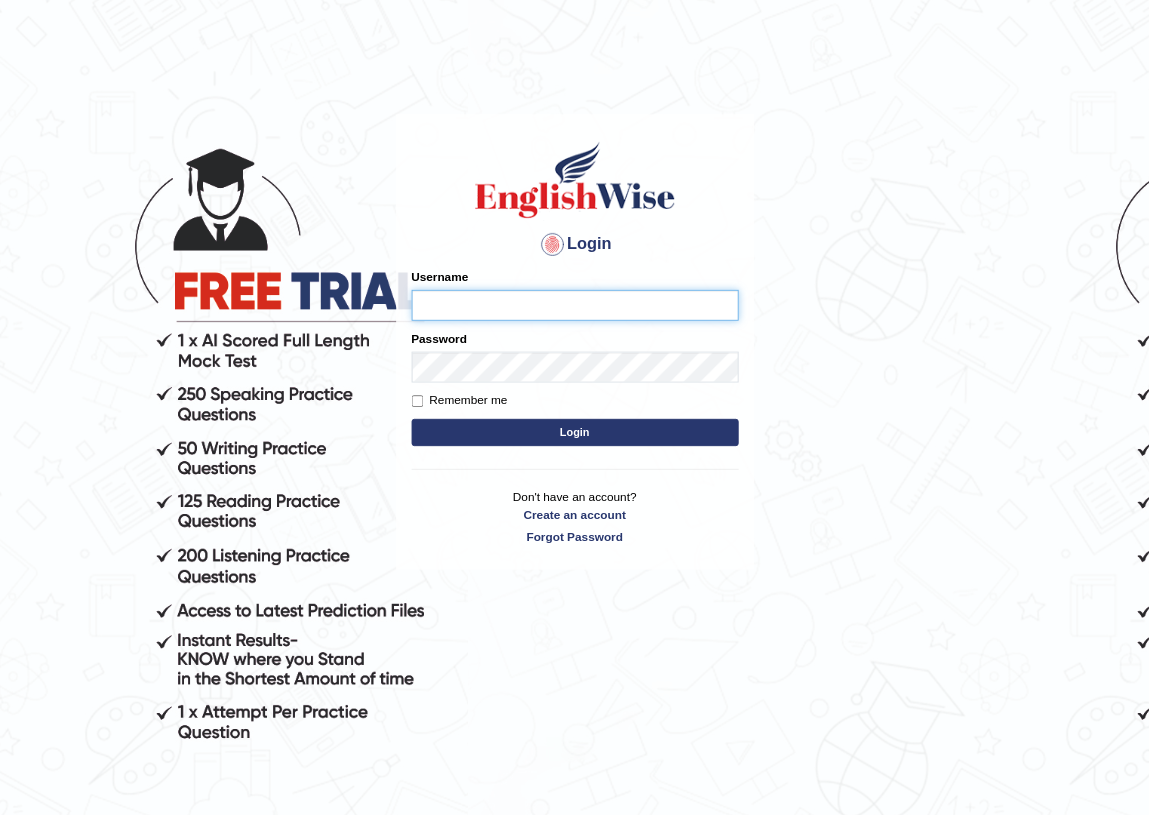 scroll, scrollTop: 0, scrollLeft: 0, axis: both 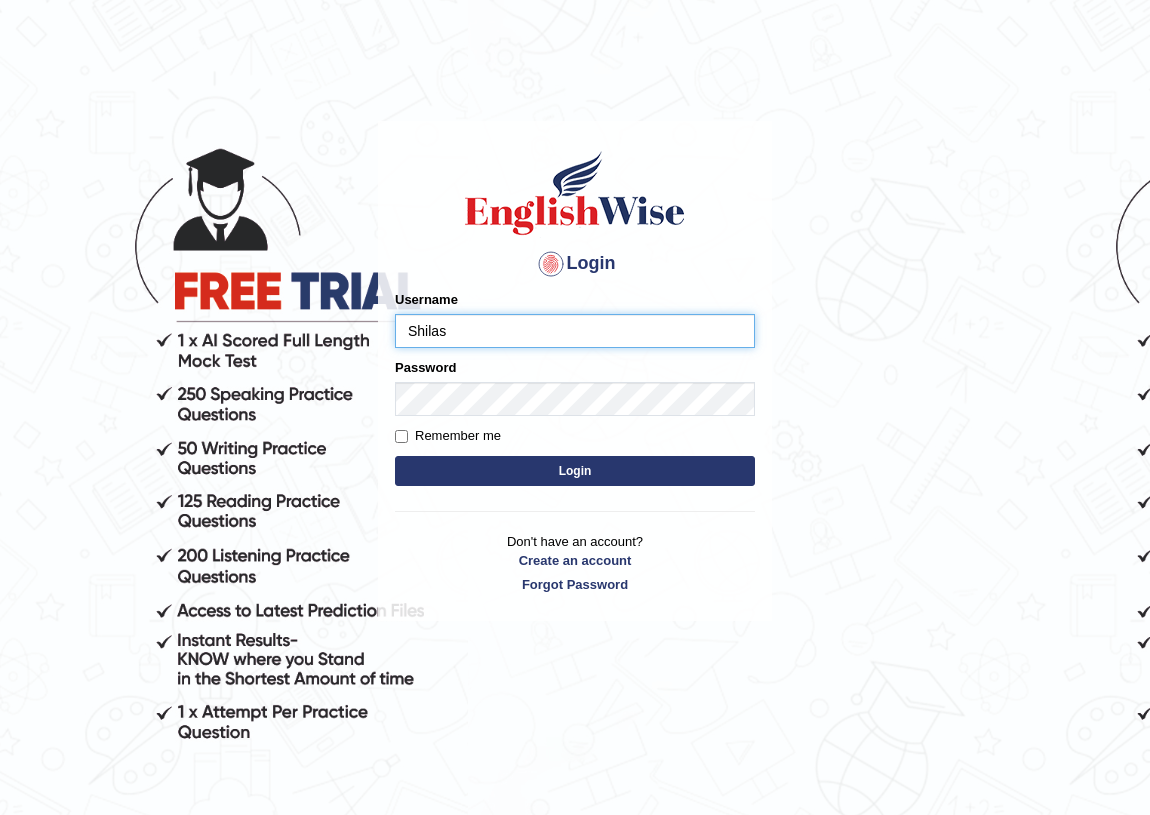 type on "Shilas" 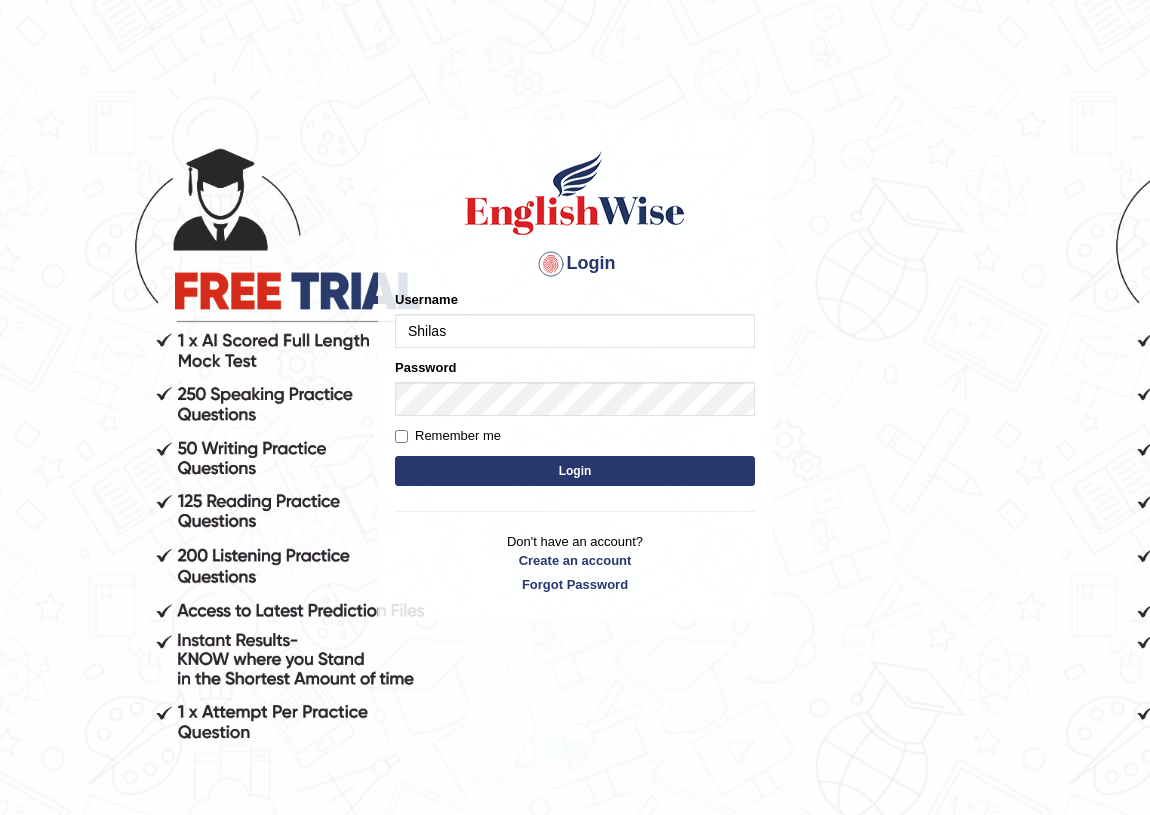 click on "Login
Please fix the following errors:
Username
Shilas
Password
Remember me
Login
Don't have an account?
Create an account
Forgot Password" at bounding box center [575, 371] 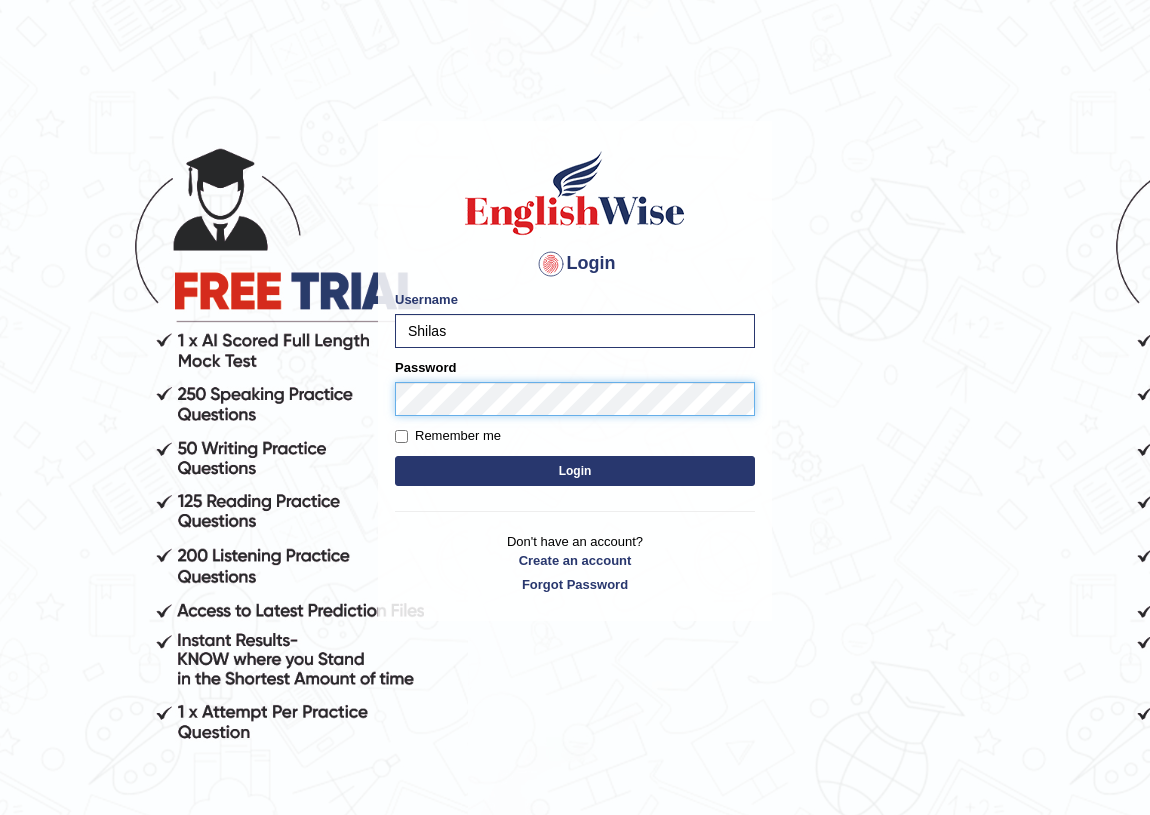 click on "Login" at bounding box center (575, 471) 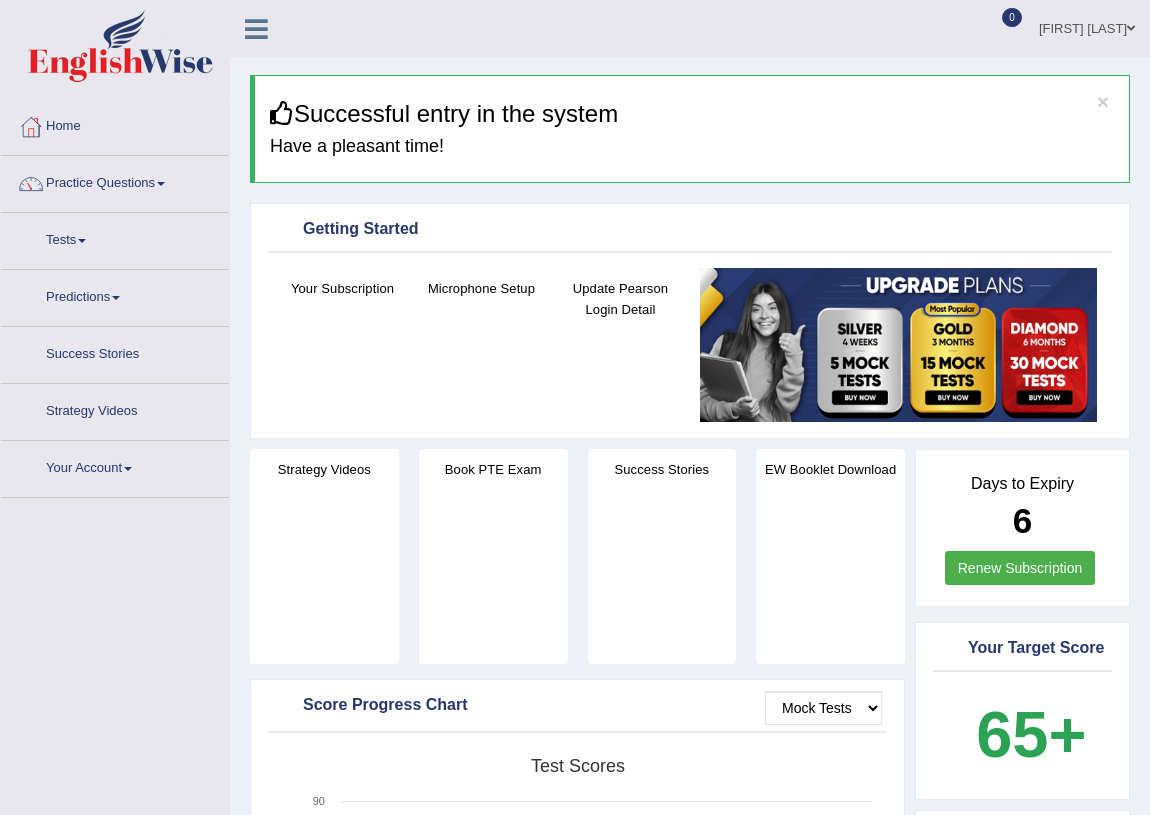 scroll, scrollTop: 0, scrollLeft: 0, axis: both 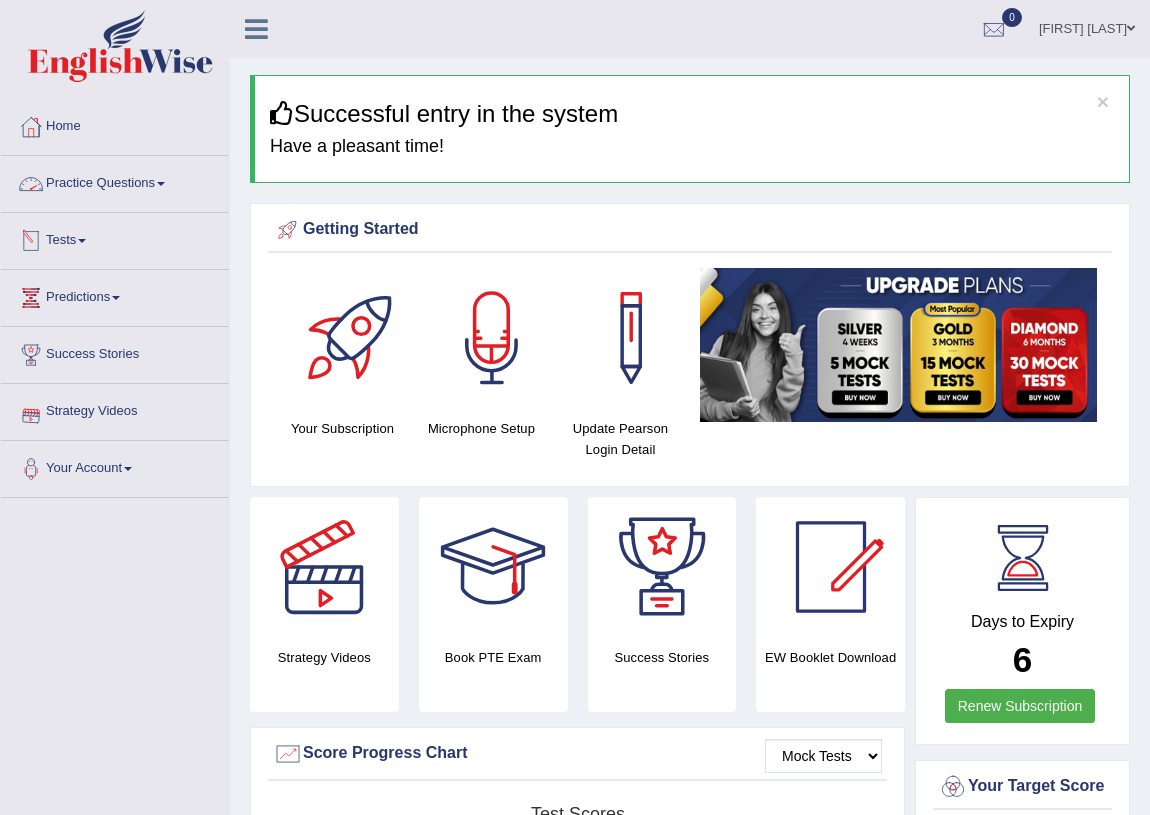 click on "Tests" at bounding box center (115, 238) 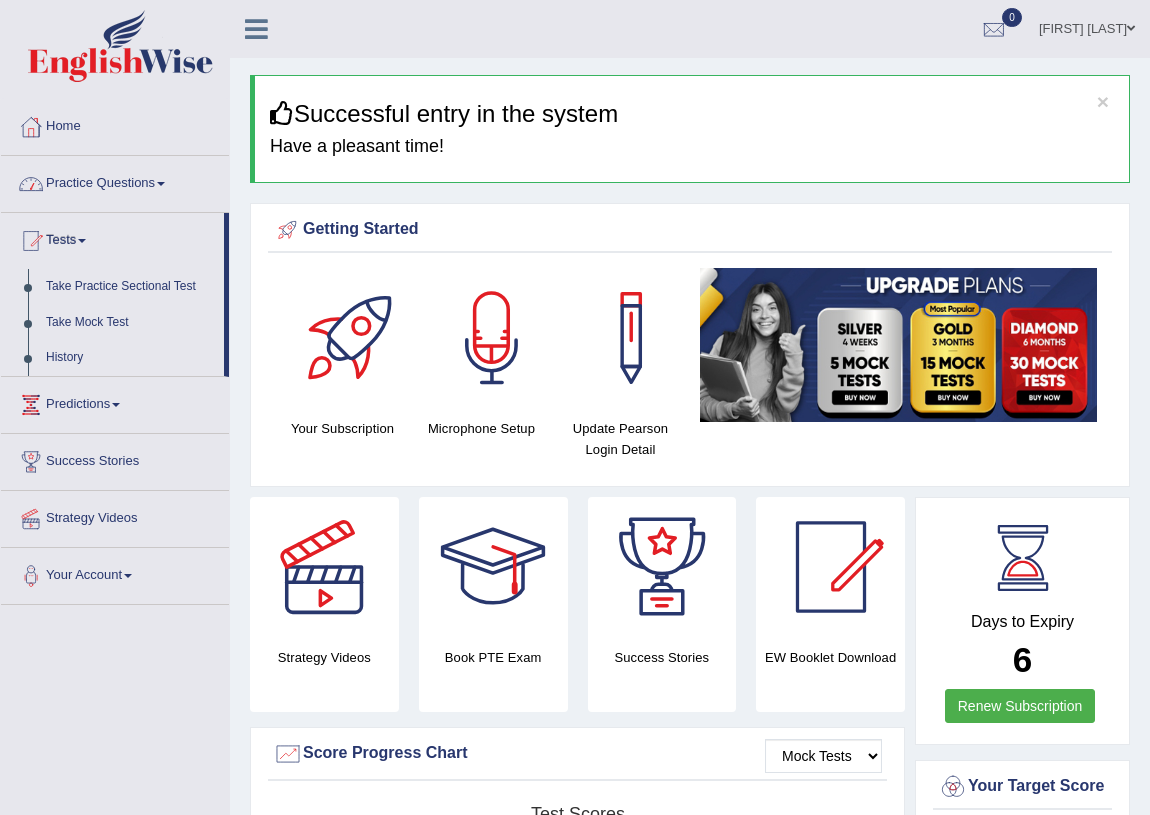 click on "Practice Questions" at bounding box center (115, 181) 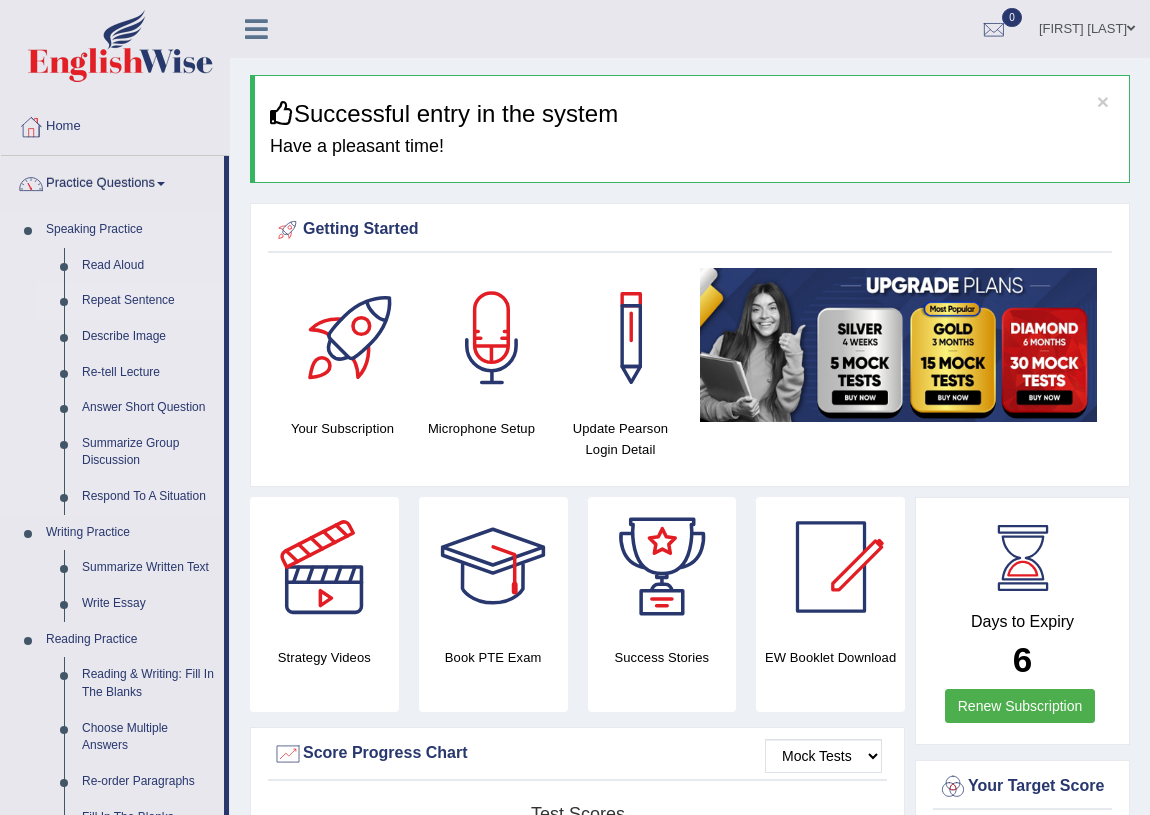 click on "Repeat Sentence" at bounding box center [148, 301] 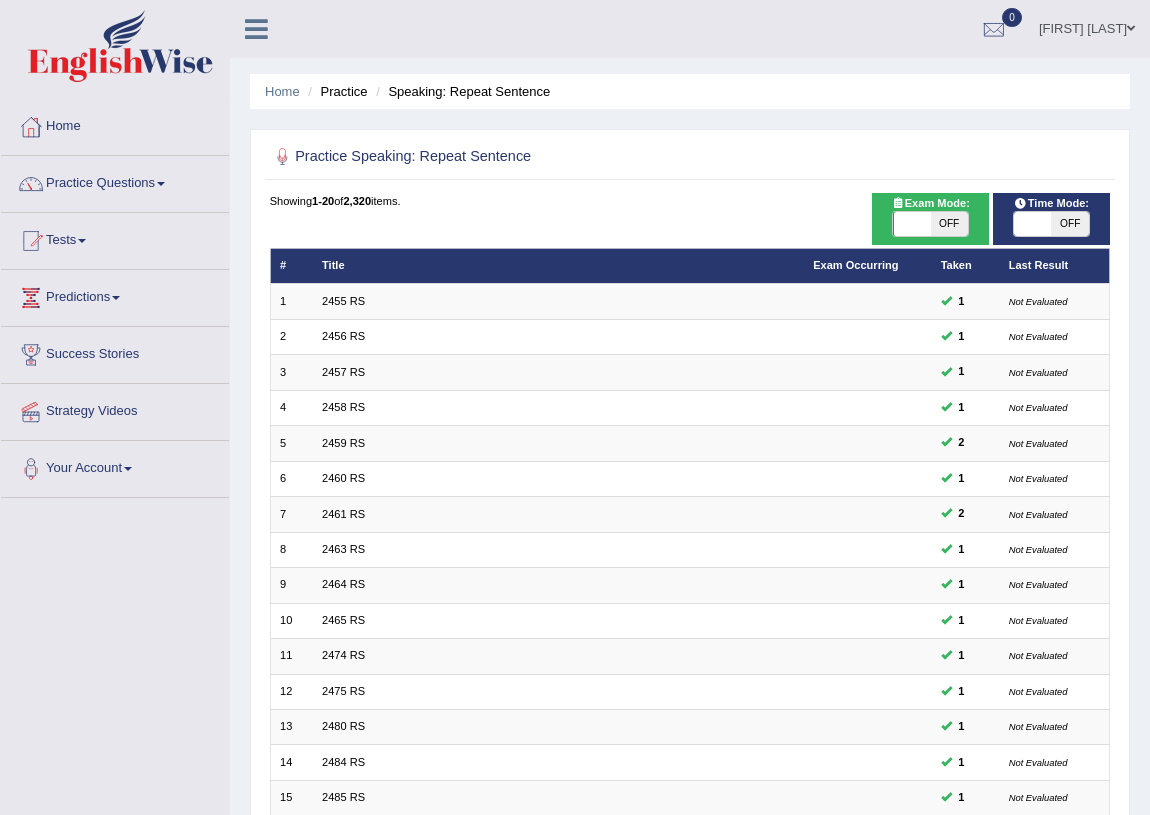 scroll, scrollTop: 0, scrollLeft: 0, axis: both 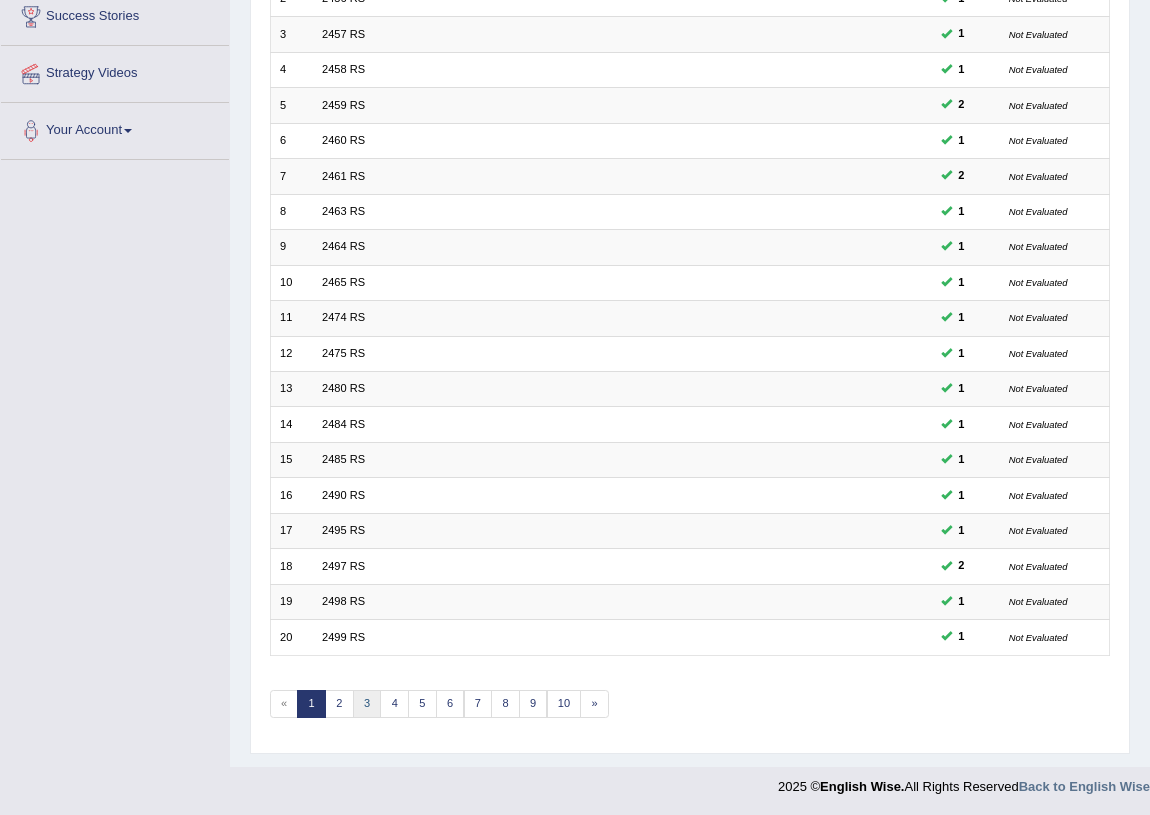 click on "3" at bounding box center (367, 704) 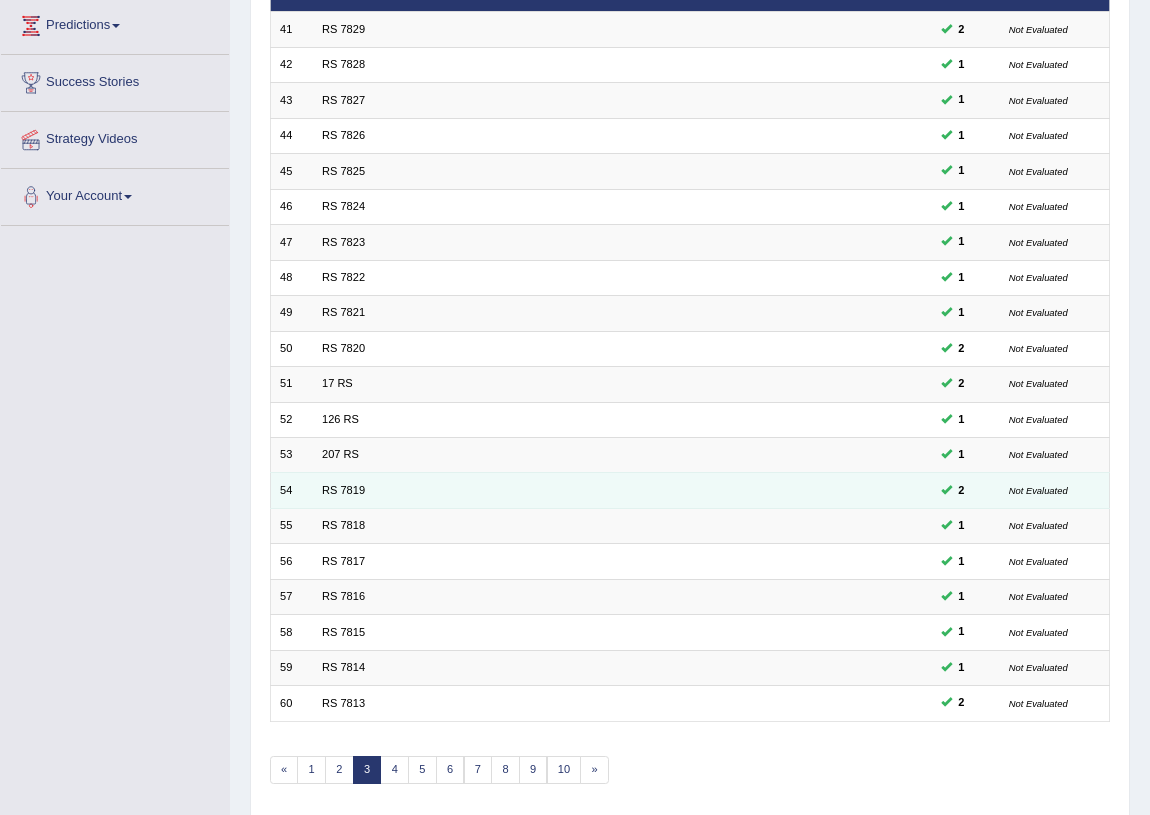 scroll, scrollTop: 0, scrollLeft: 0, axis: both 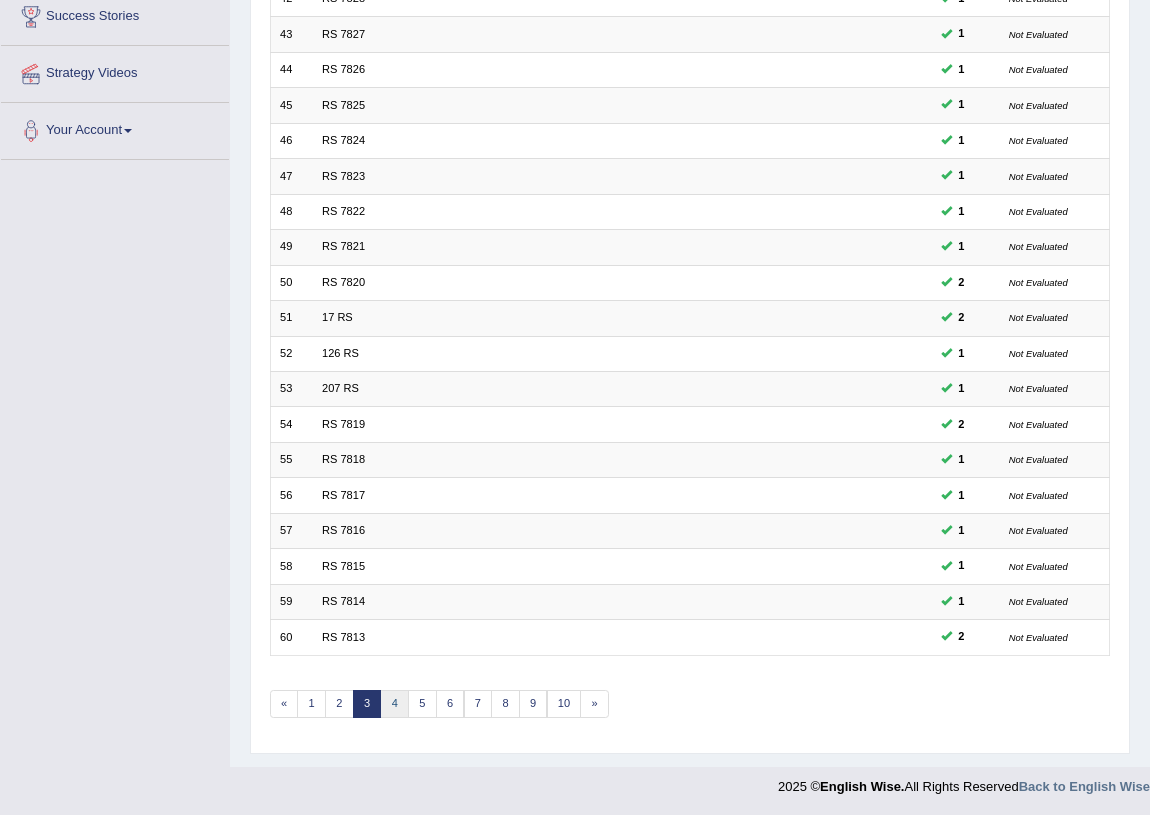 click on "4" at bounding box center (394, 704) 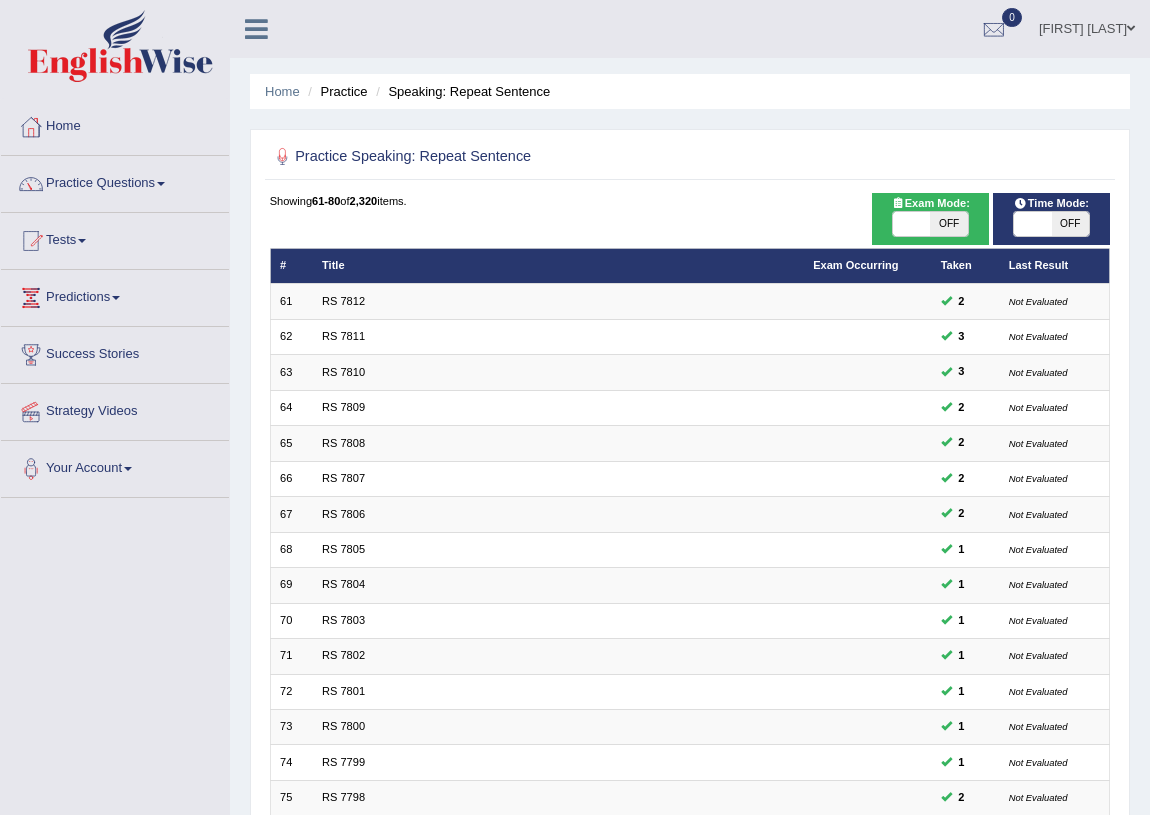 scroll, scrollTop: 338, scrollLeft: 0, axis: vertical 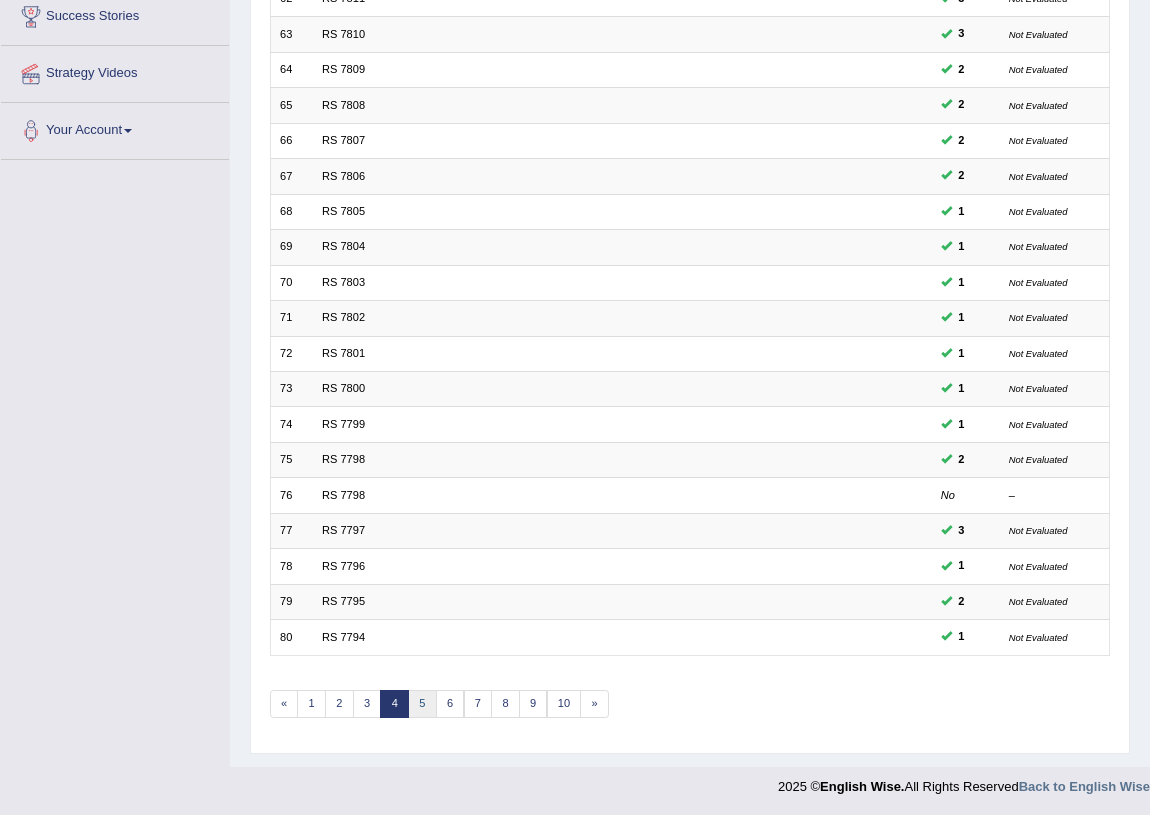 click on "5" at bounding box center [422, 704] 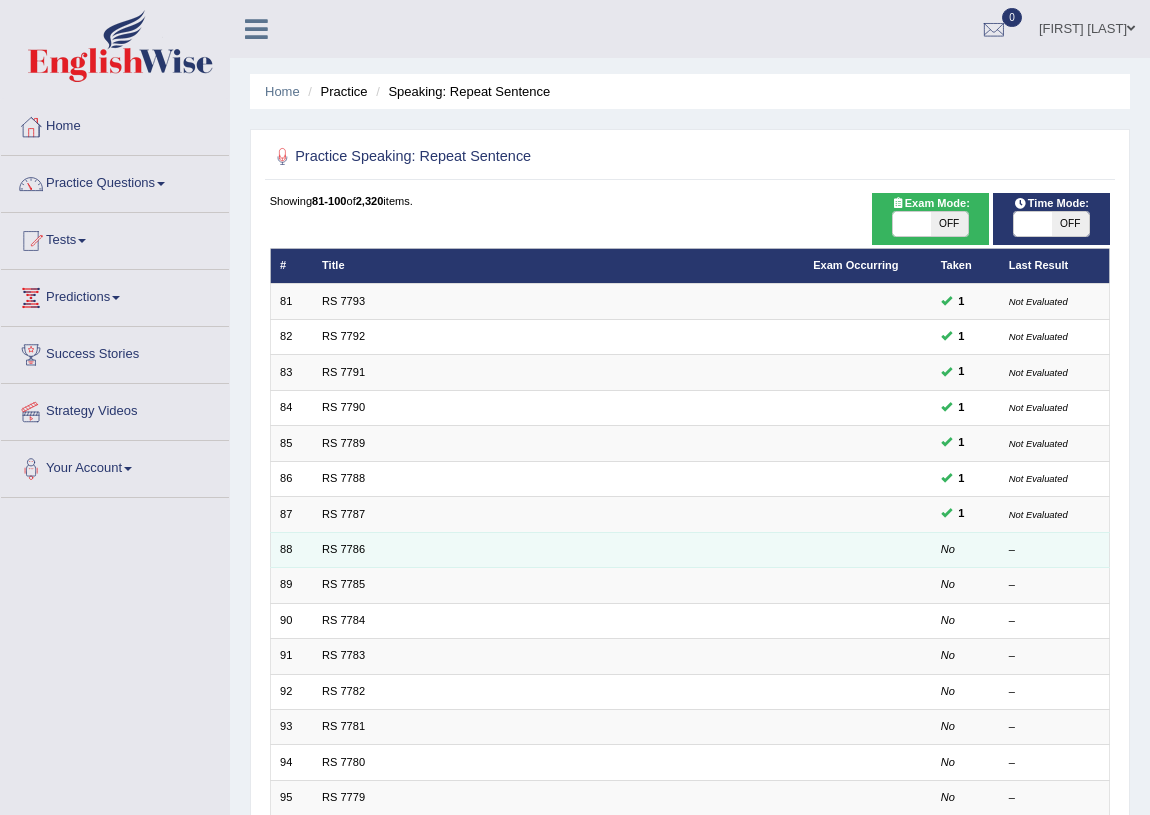 scroll, scrollTop: 0, scrollLeft: 0, axis: both 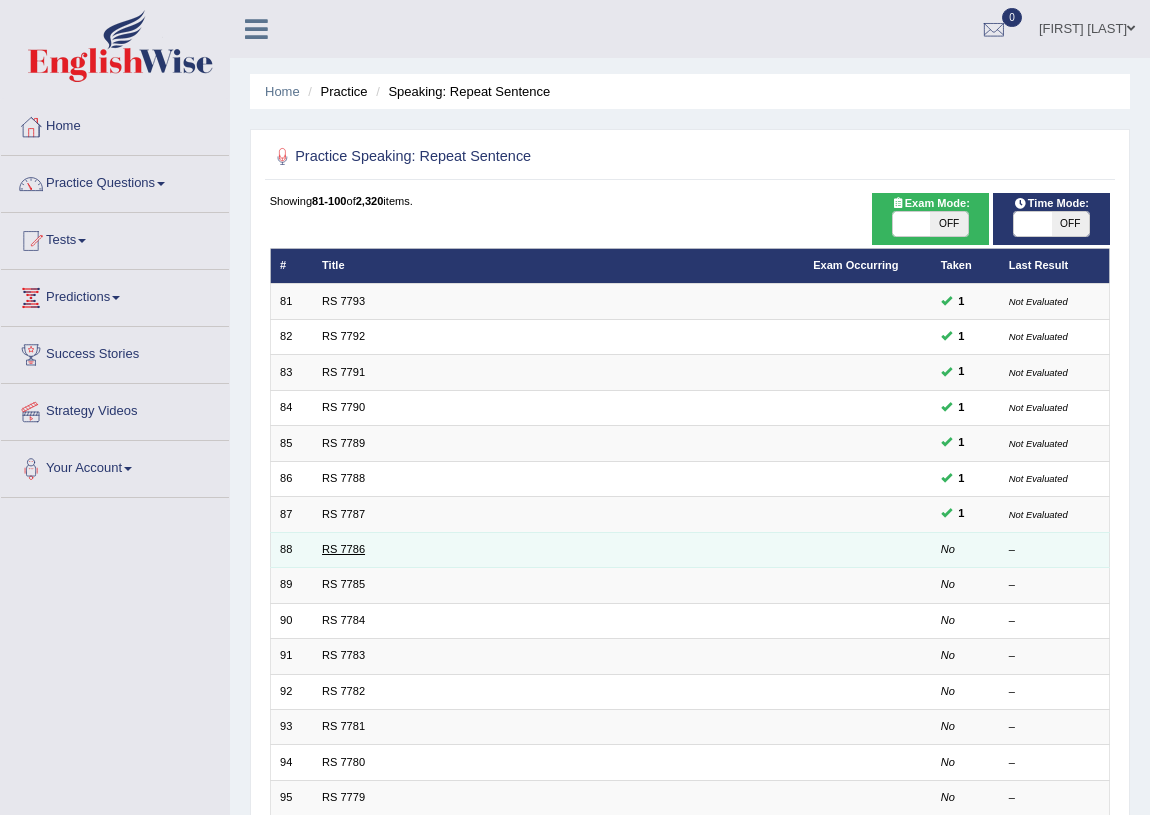 click on "RS 7786" at bounding box center (343, 549) 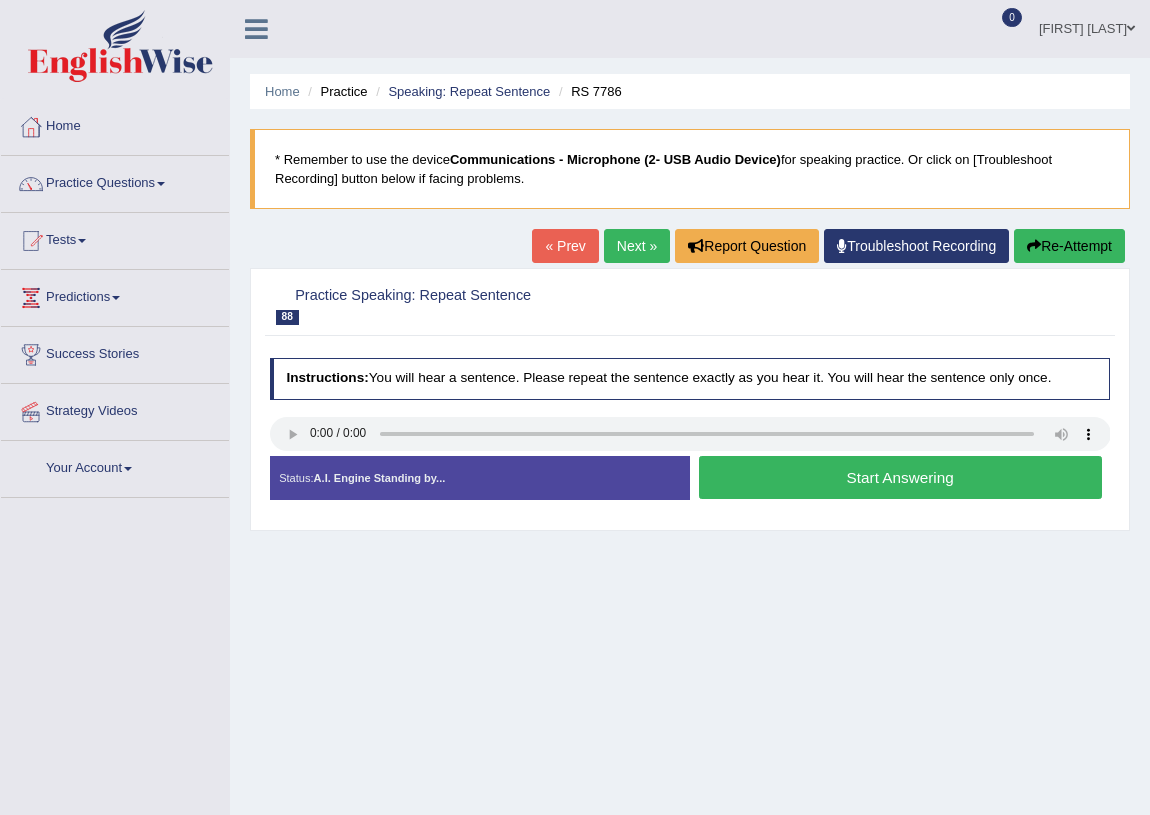 scroll, scrollTop: 0, scrollLeft: 0, axis: both 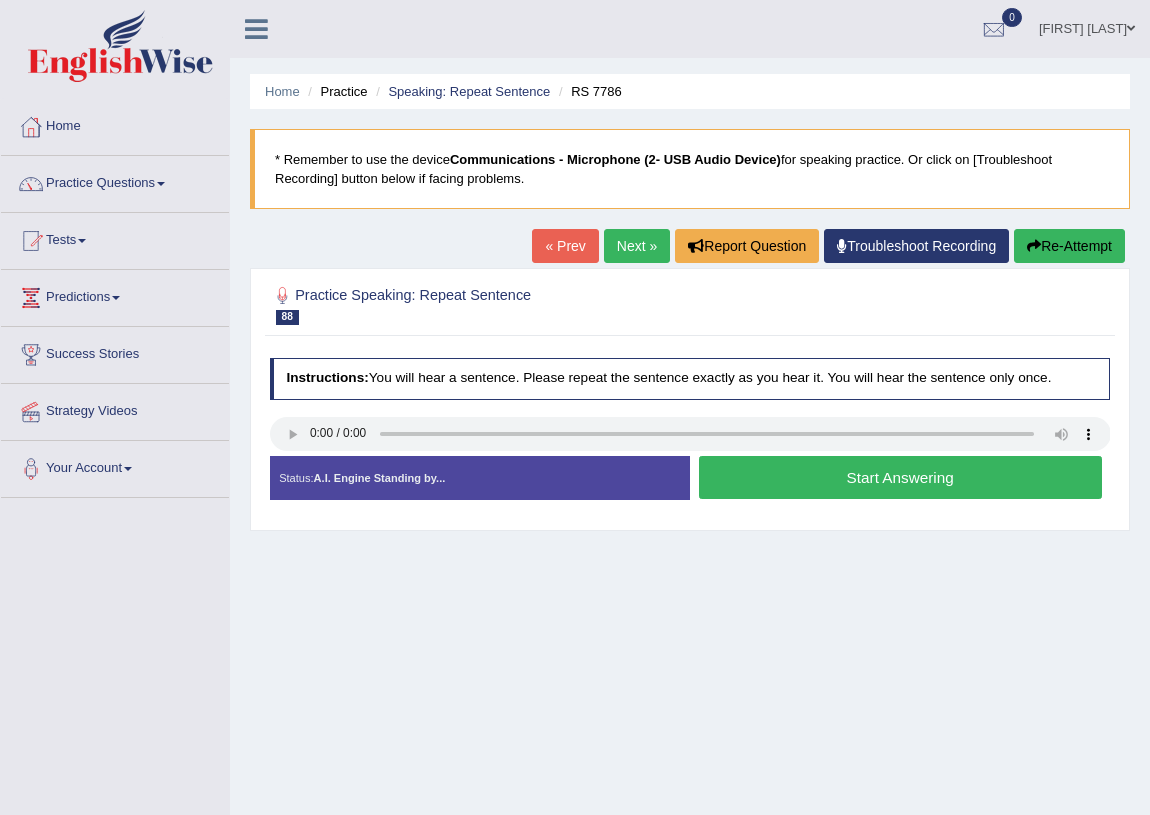 type 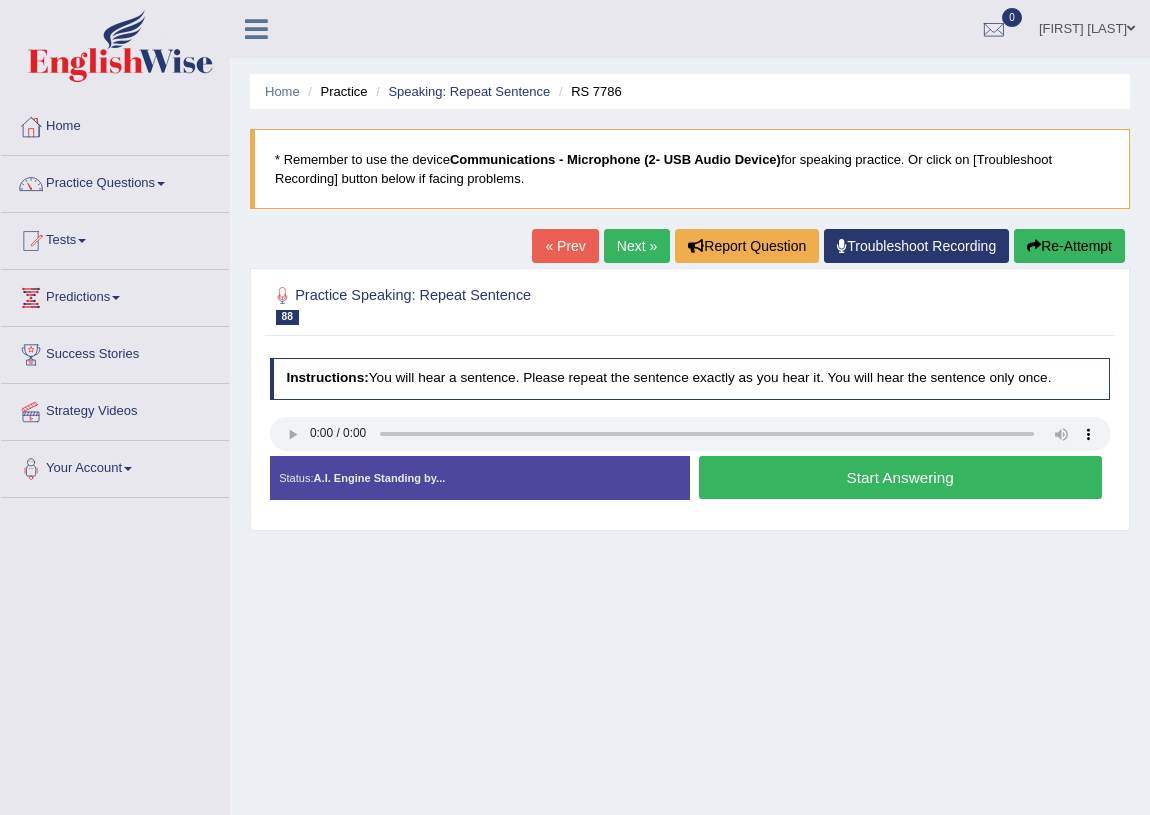 click on "Start Answering" at bounding box center [900, 477] 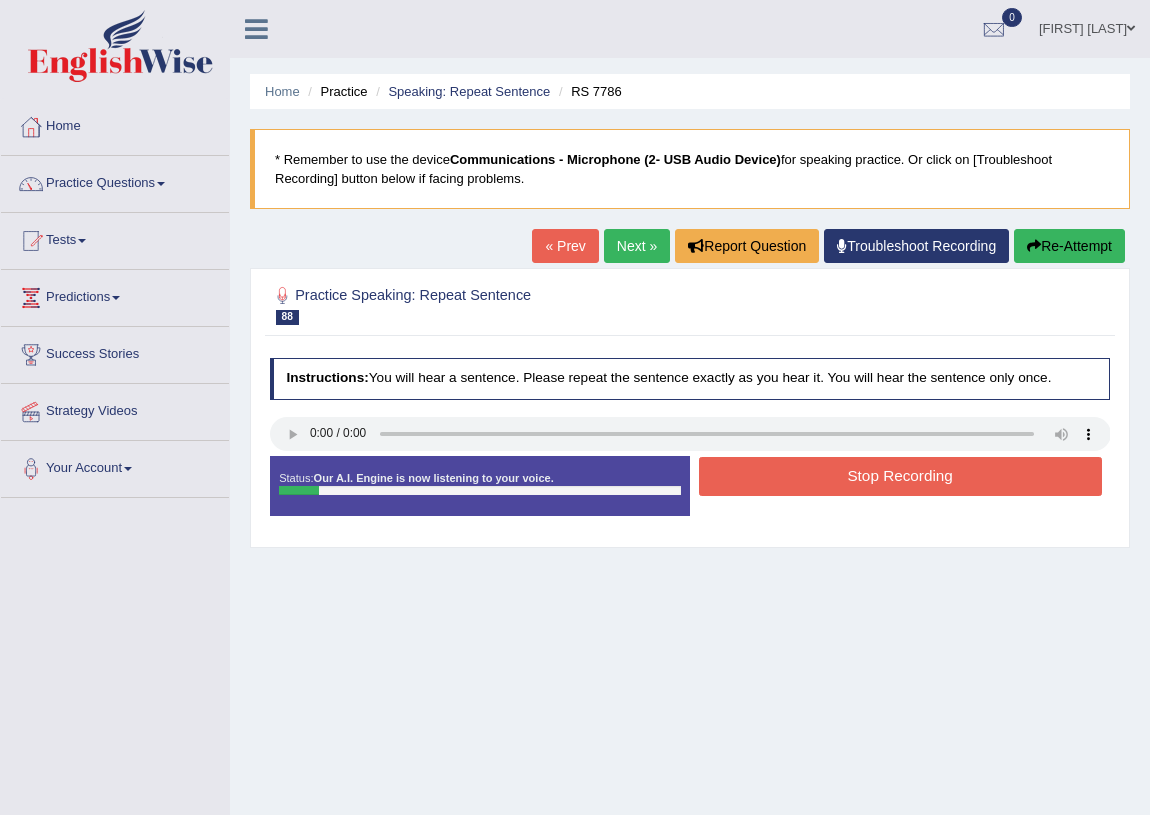 click on "Stop Recording" at bounding box center (900, 476) 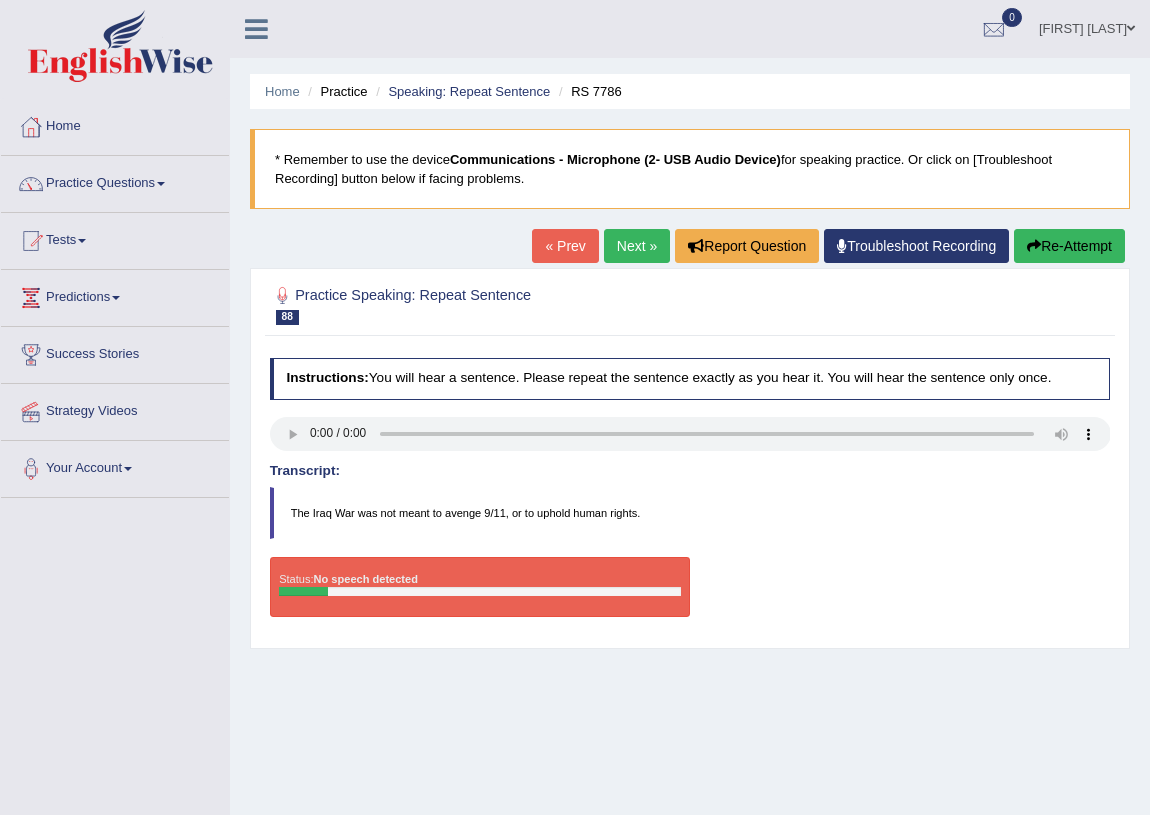 click on "Next »" at bounding box center [637, 246] 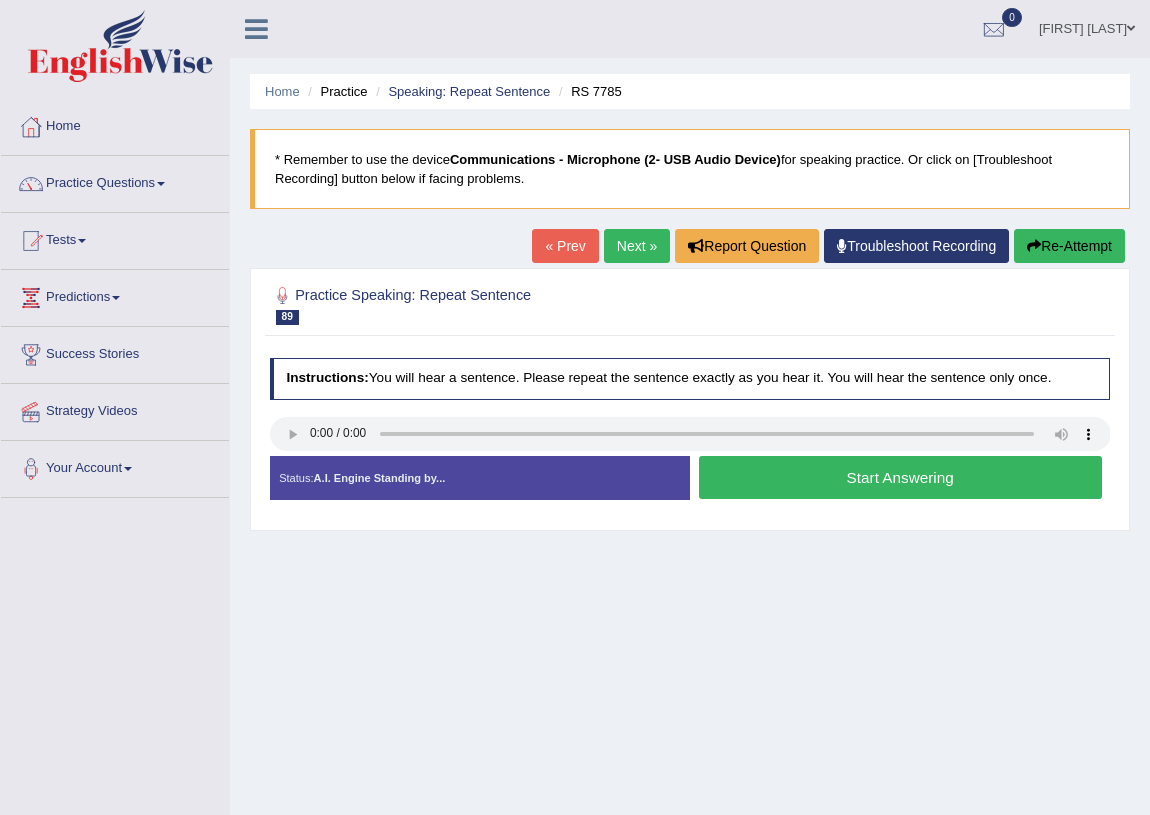 scroll, scrollTop: 0, scrollLeft: 0, axis: both 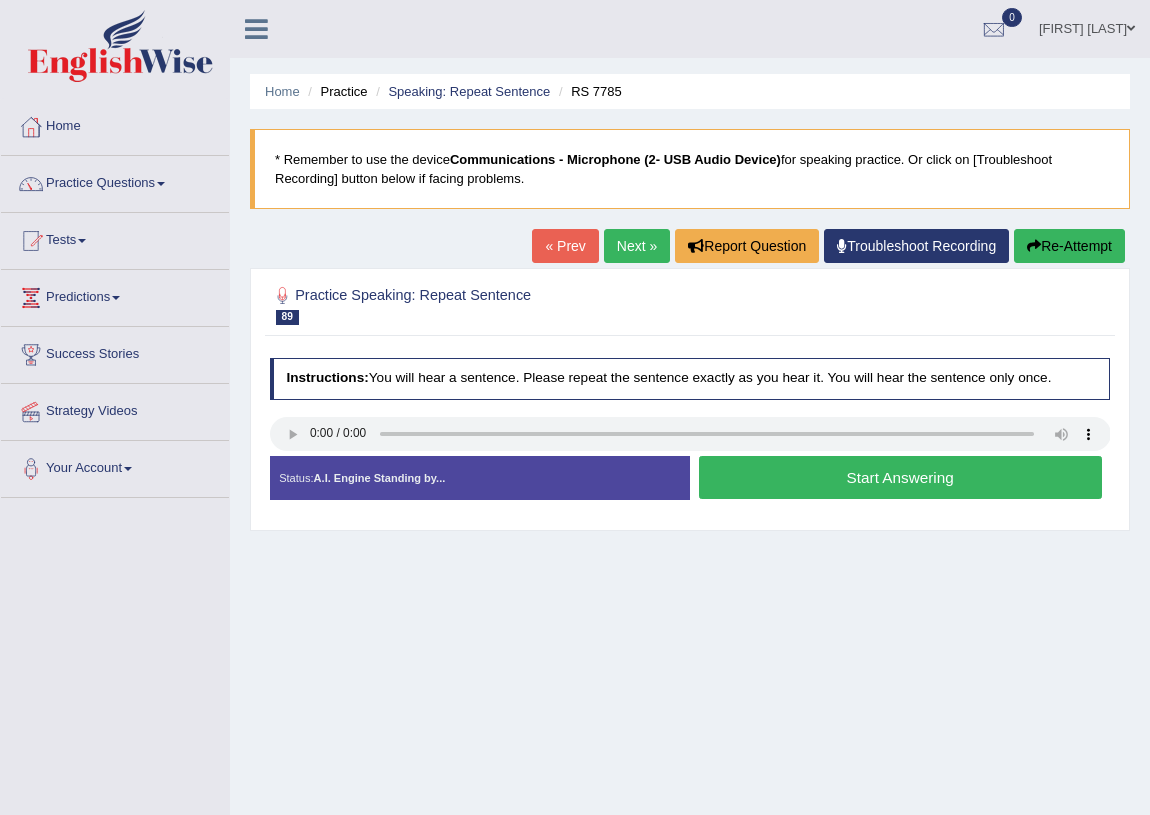 type 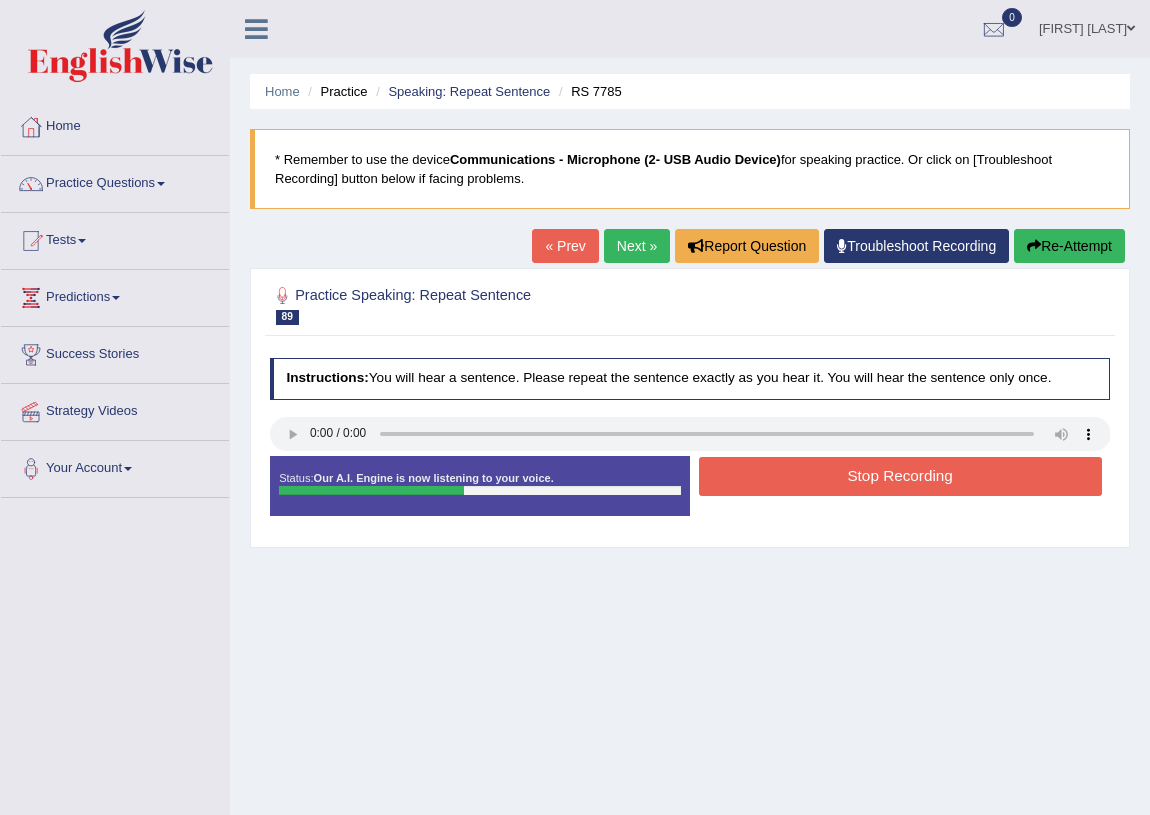 click on "Stop Recording" at bounding box center [900, 476] 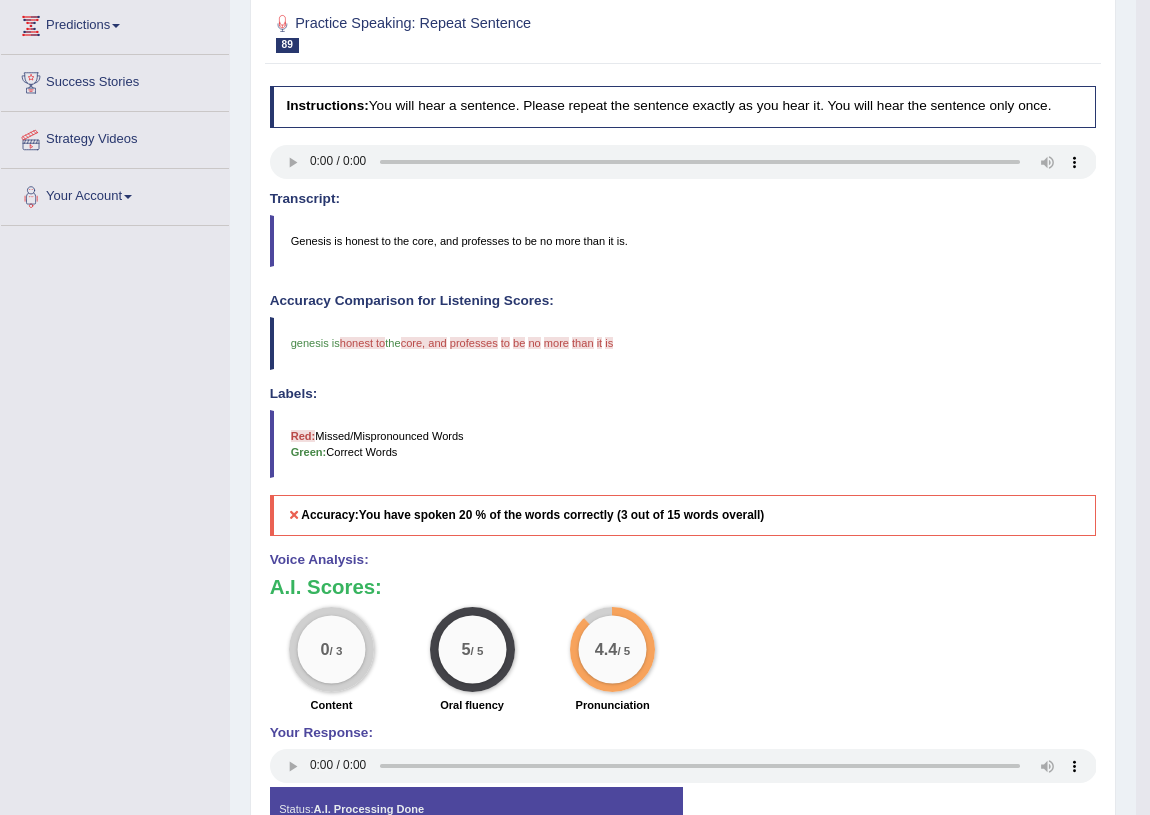 scroll, scrollTop: 0, scrollLeft: 0, axis: both 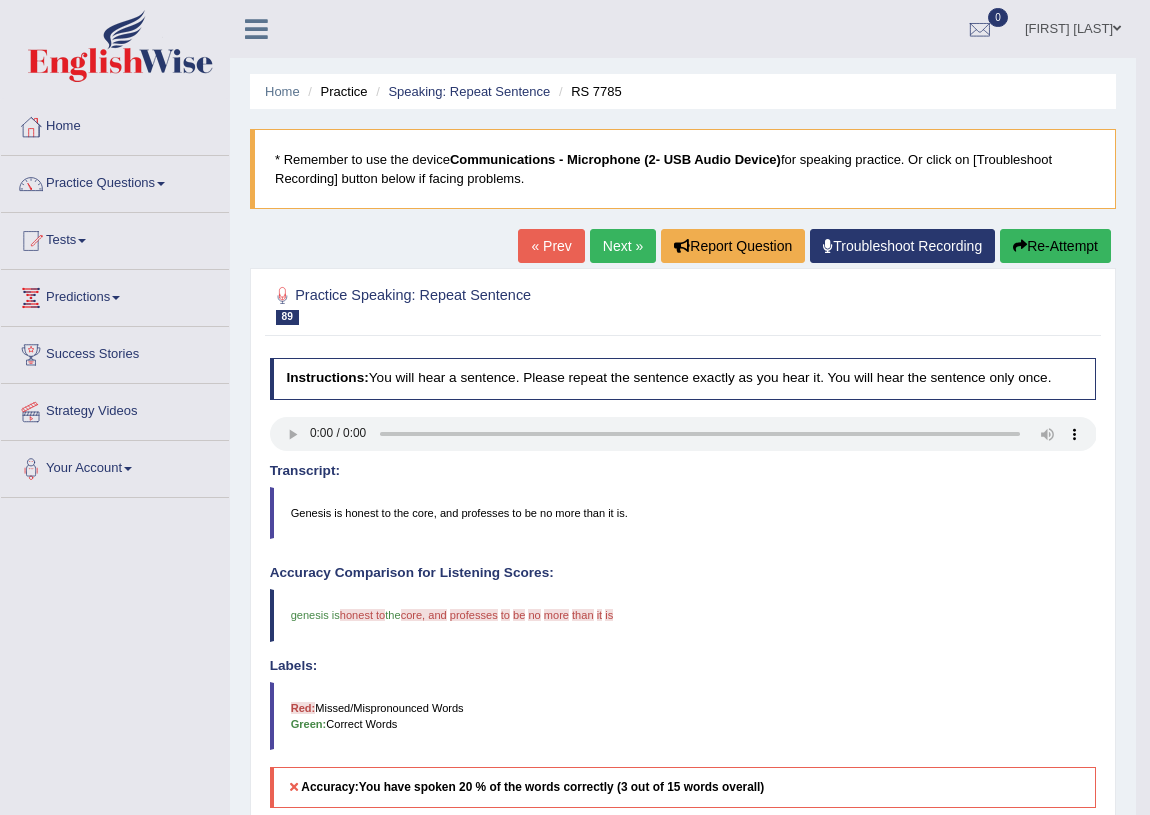 click on "Next »" at bounding box center (623, 246) 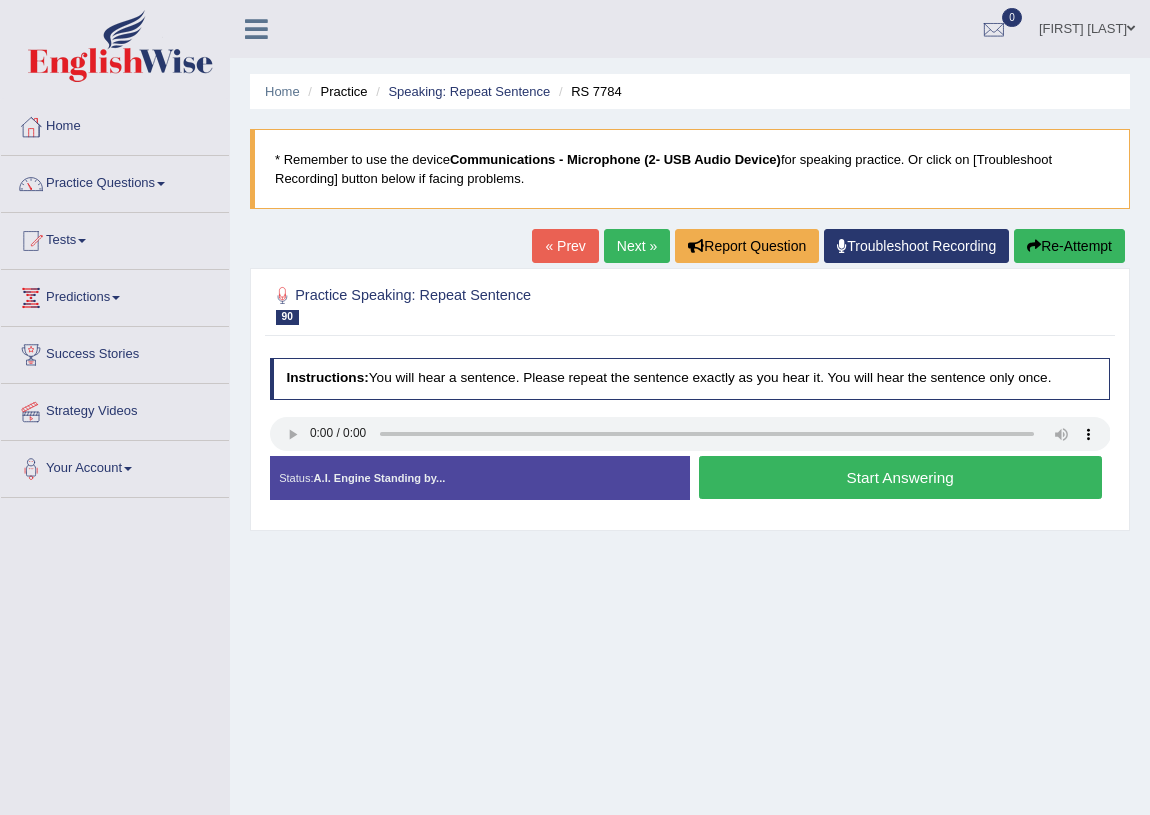scroll, scrollTop: 0, scrollLeft: 0, axis: both 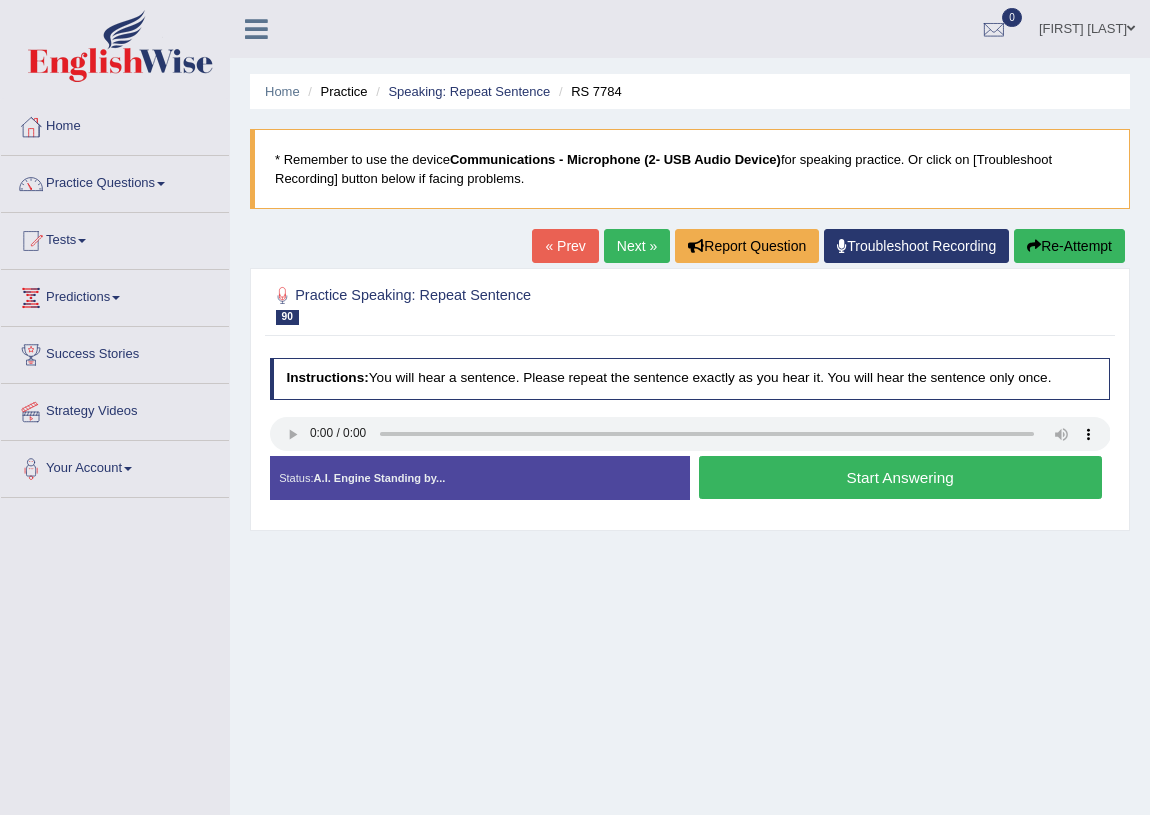 click on "Start Answering" at bounding box center (900, 477) 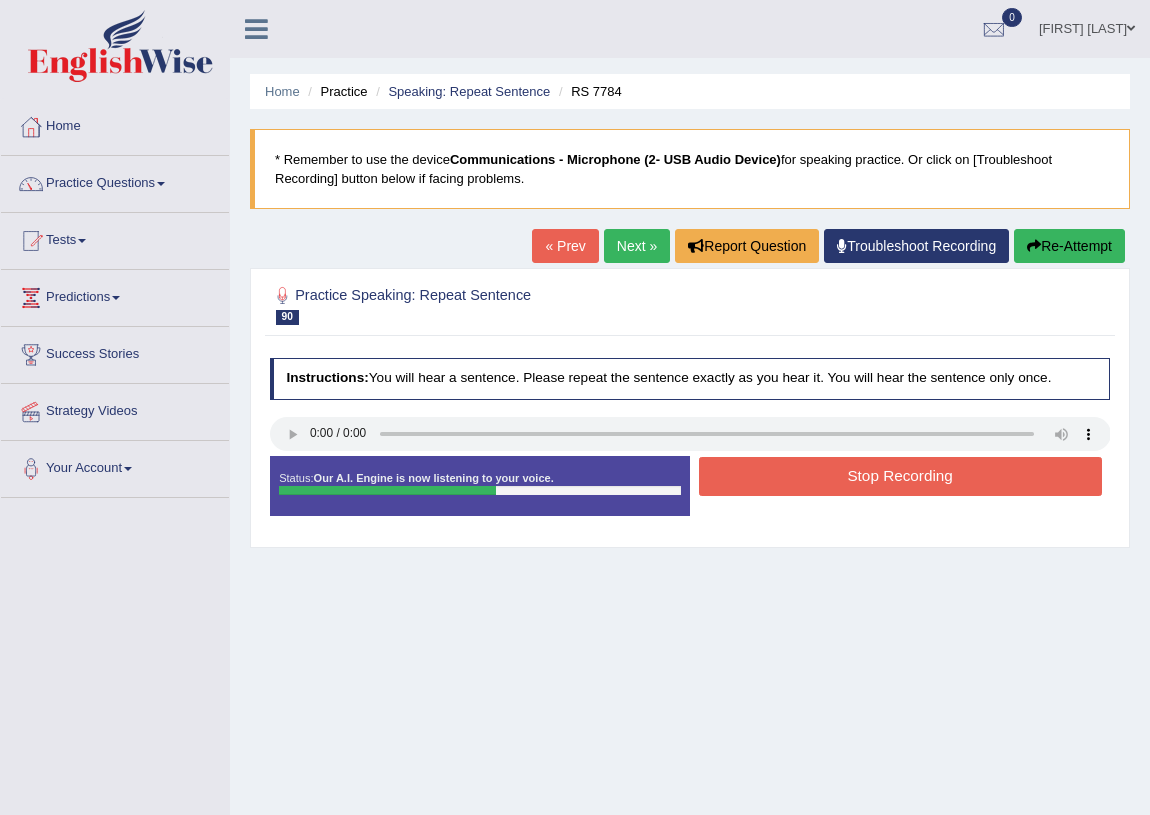 click on "Stop Recording" at bounding box center [900, 476] 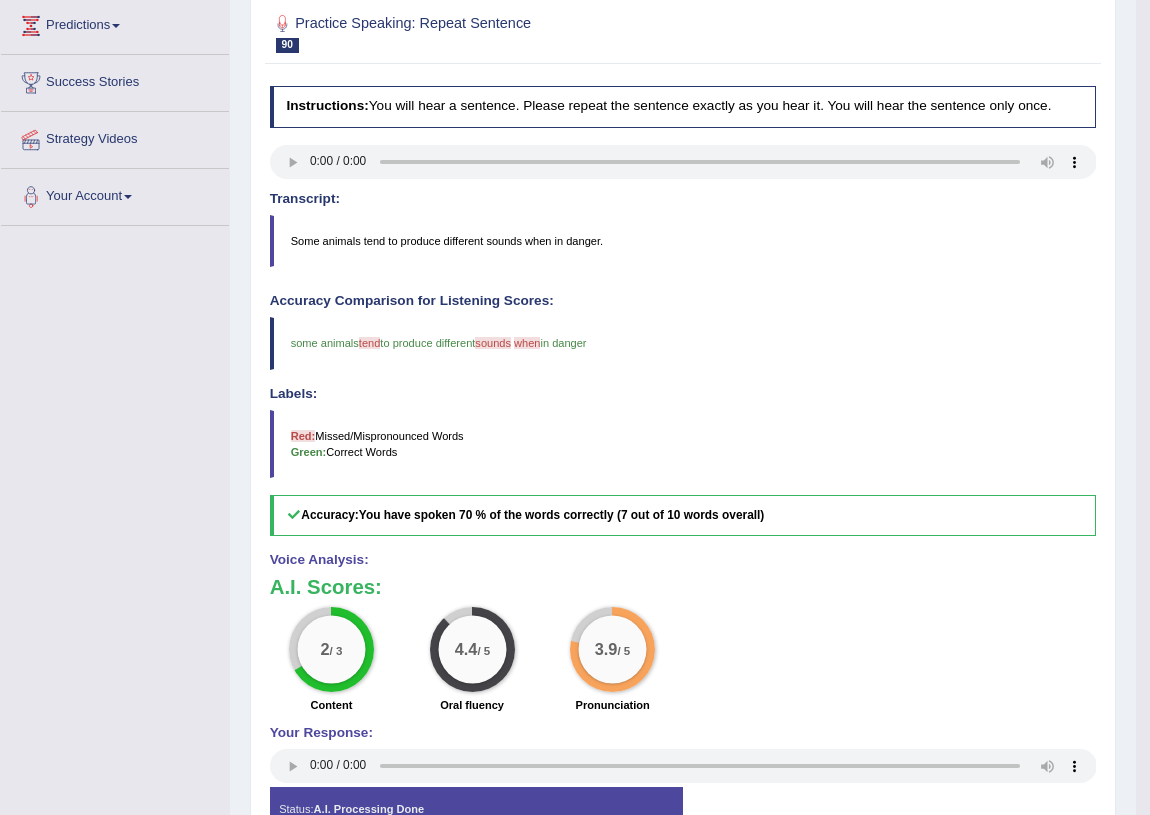 scroll, scrollTop: 0, scrollLeft: 0, axis: both 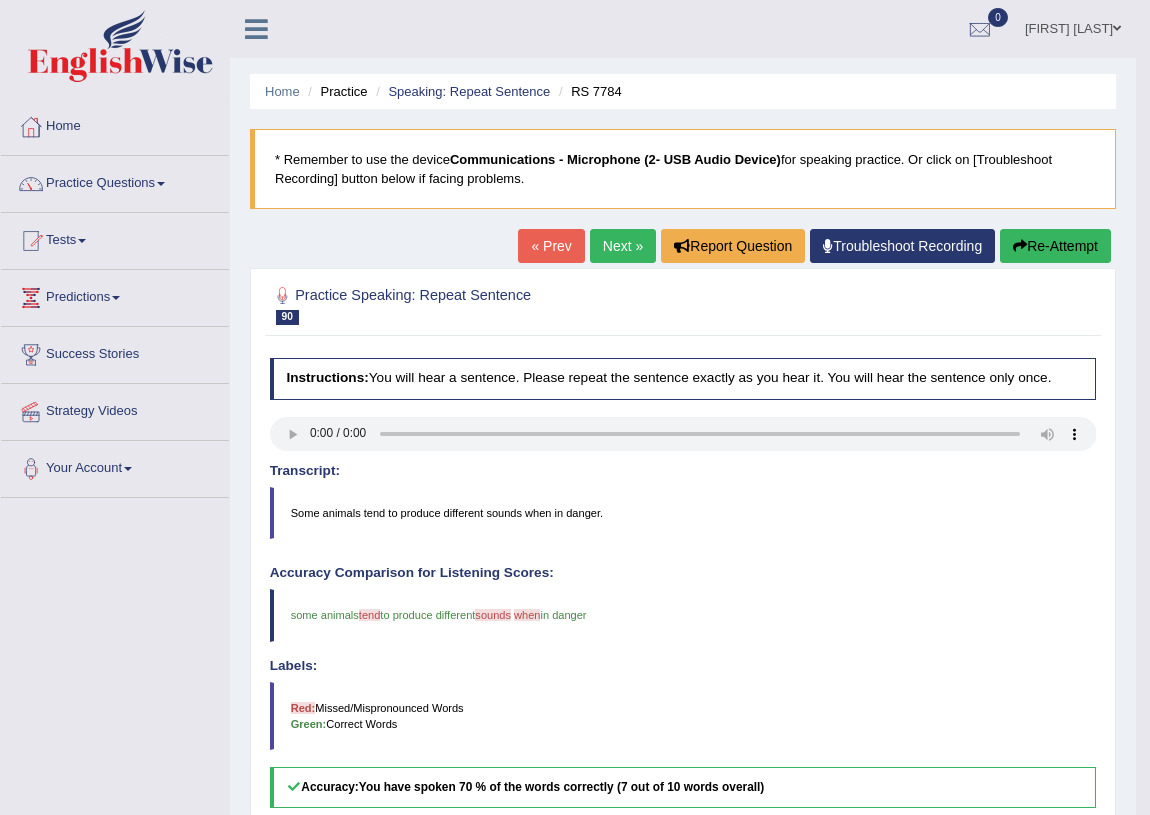 click on "Re-Attempt" at bounding box center [1055, 246] 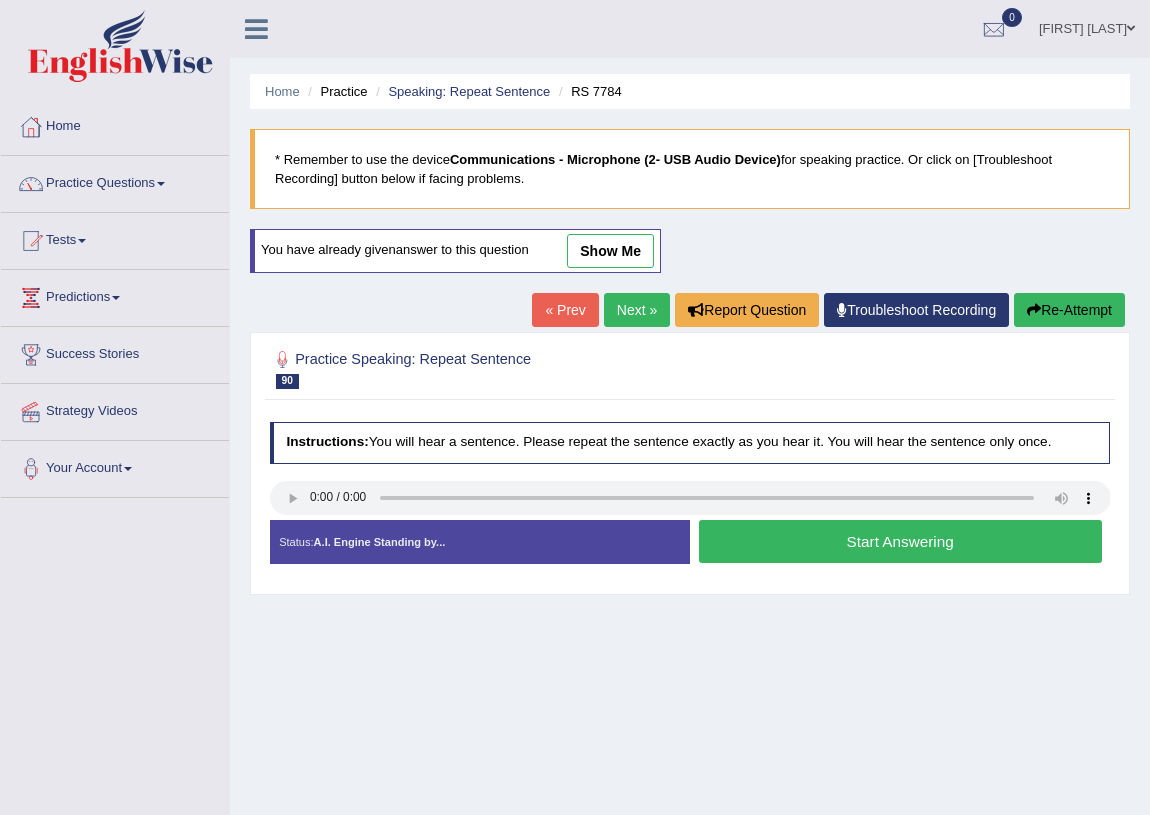 scroll, scrollTop: 0, scrollLeft: 0, axis: both 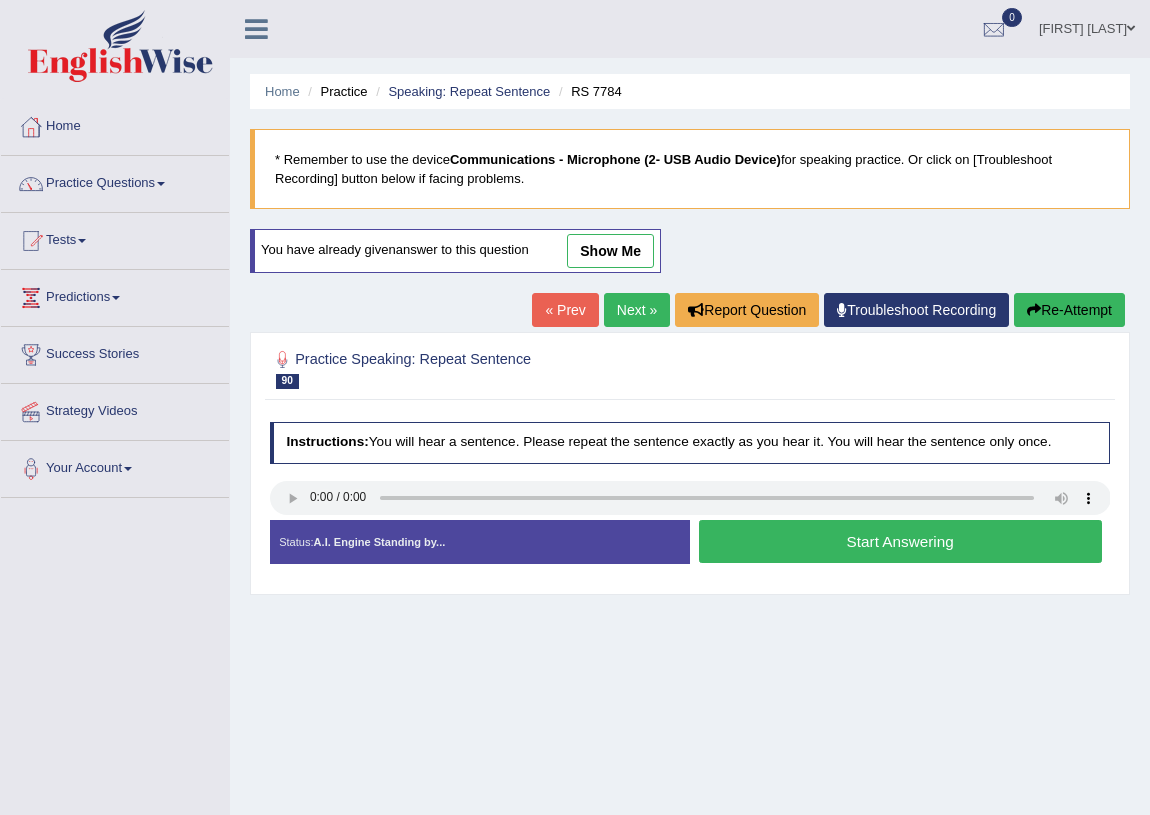 click on "Start Answering" at bounding box center (900, 541) 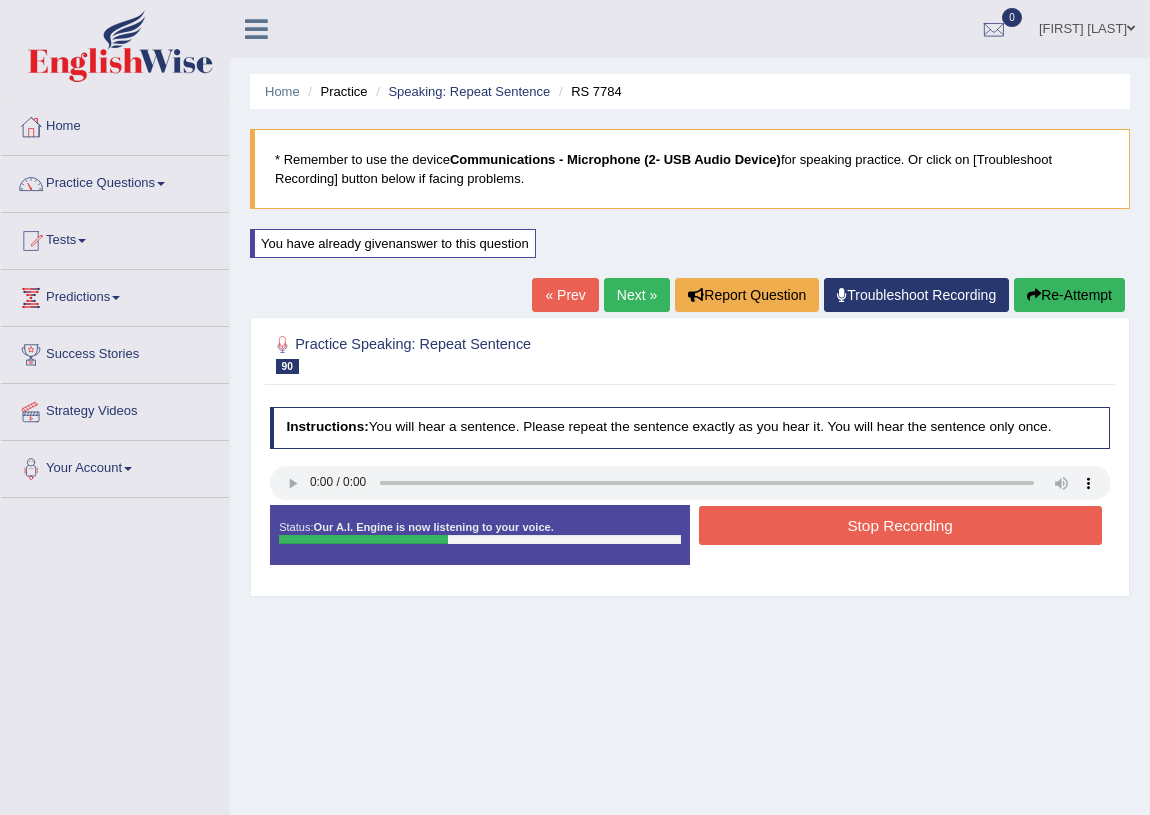 click on "Stop Recording" at bounding box center (900, 525) 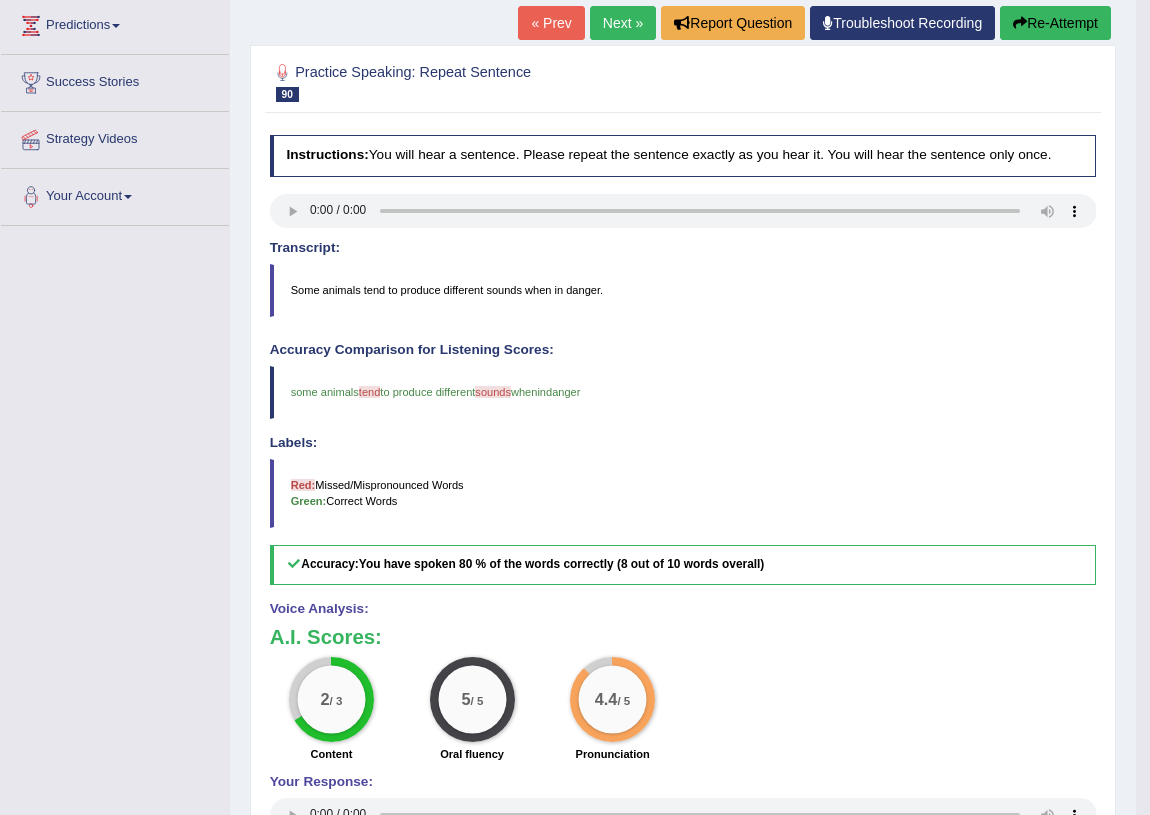 scroll, scrollTop: 0, scrollLeft: 0, axis: both 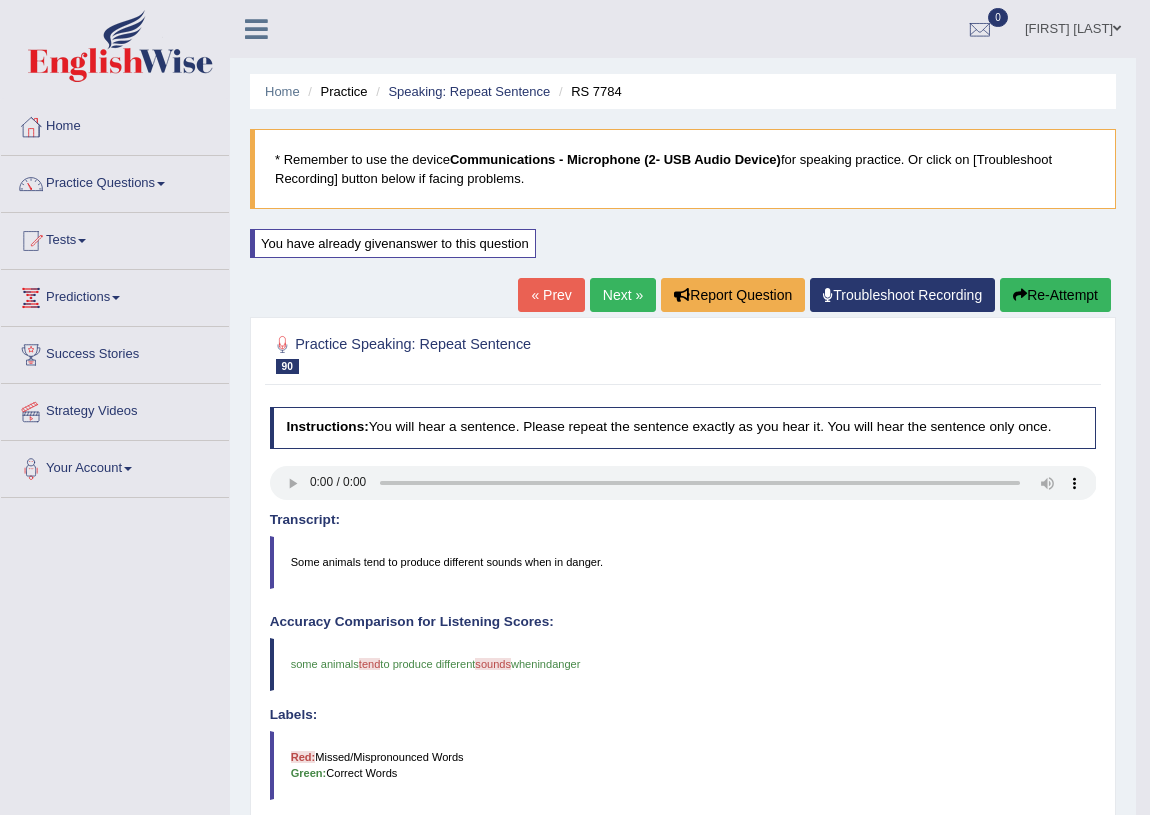 click on "Next »" at bounding box center [623, 295] 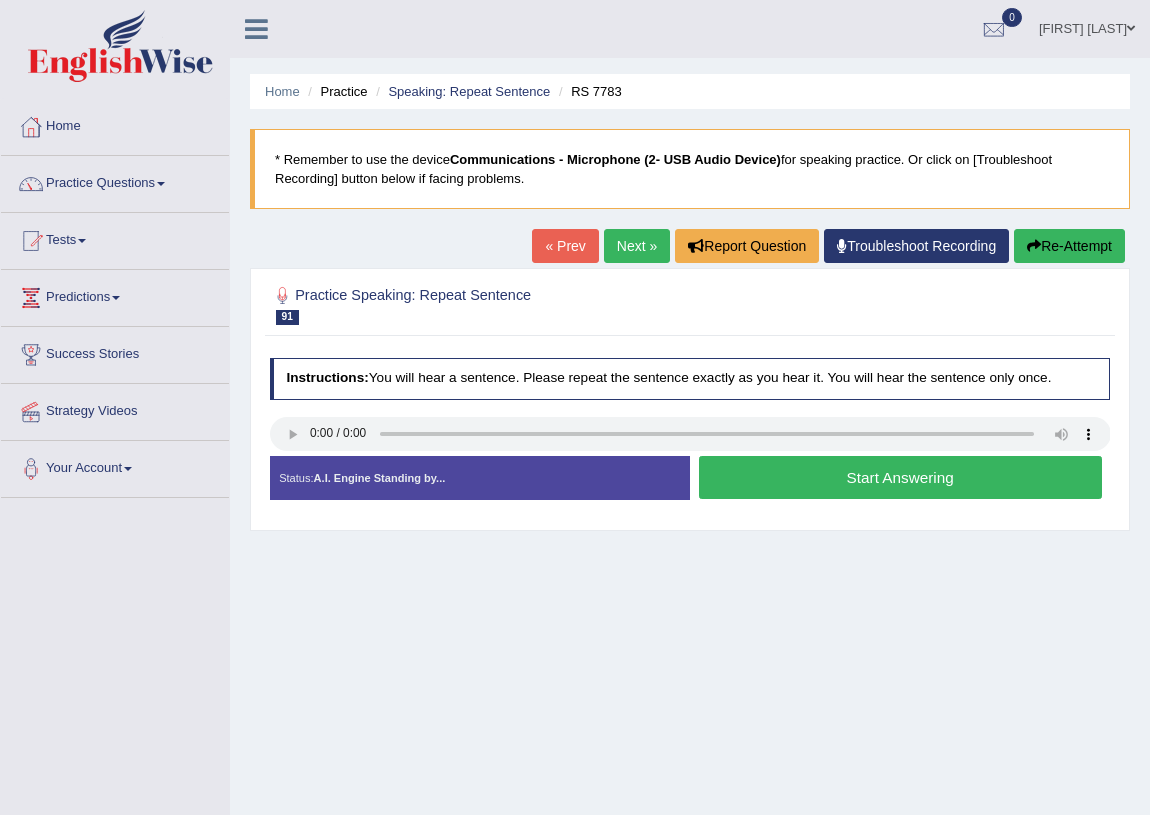 scroll, scrollTop: 0, scrollLeft: 0, axis: both 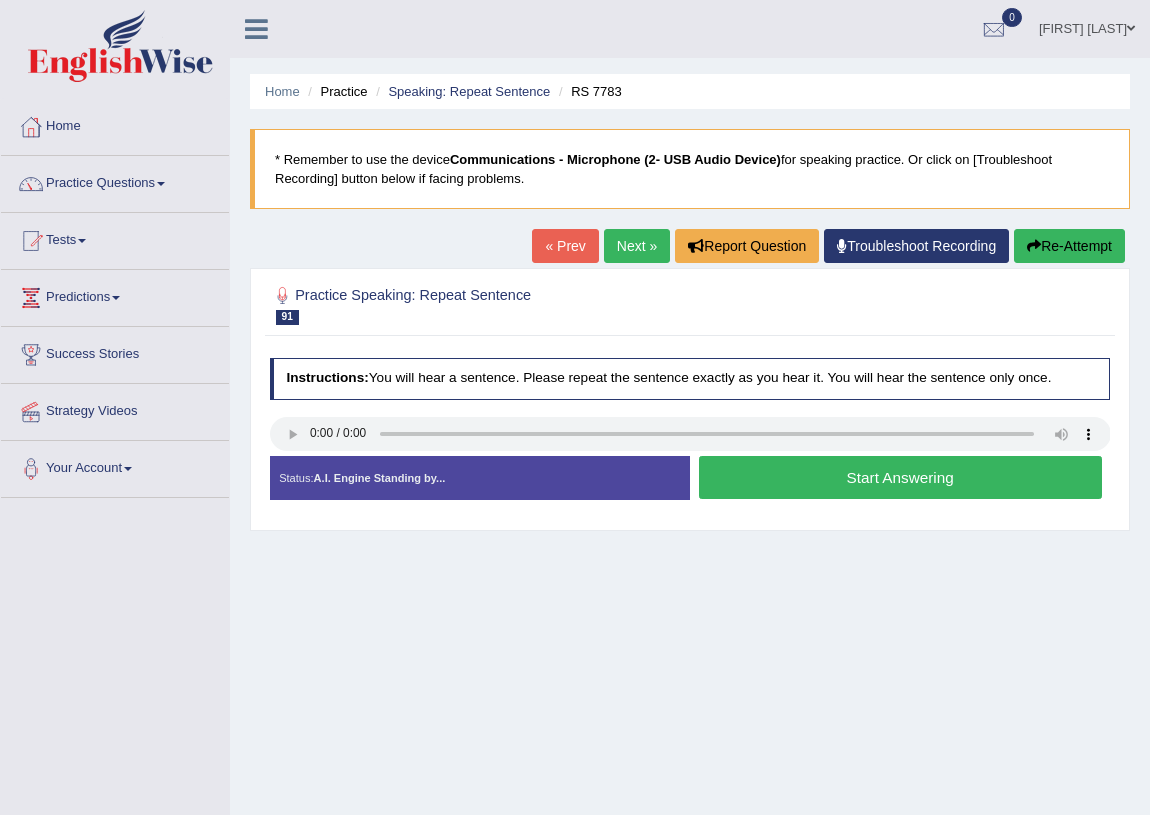 click on "Start Answering" at bounding box center [900, 477] 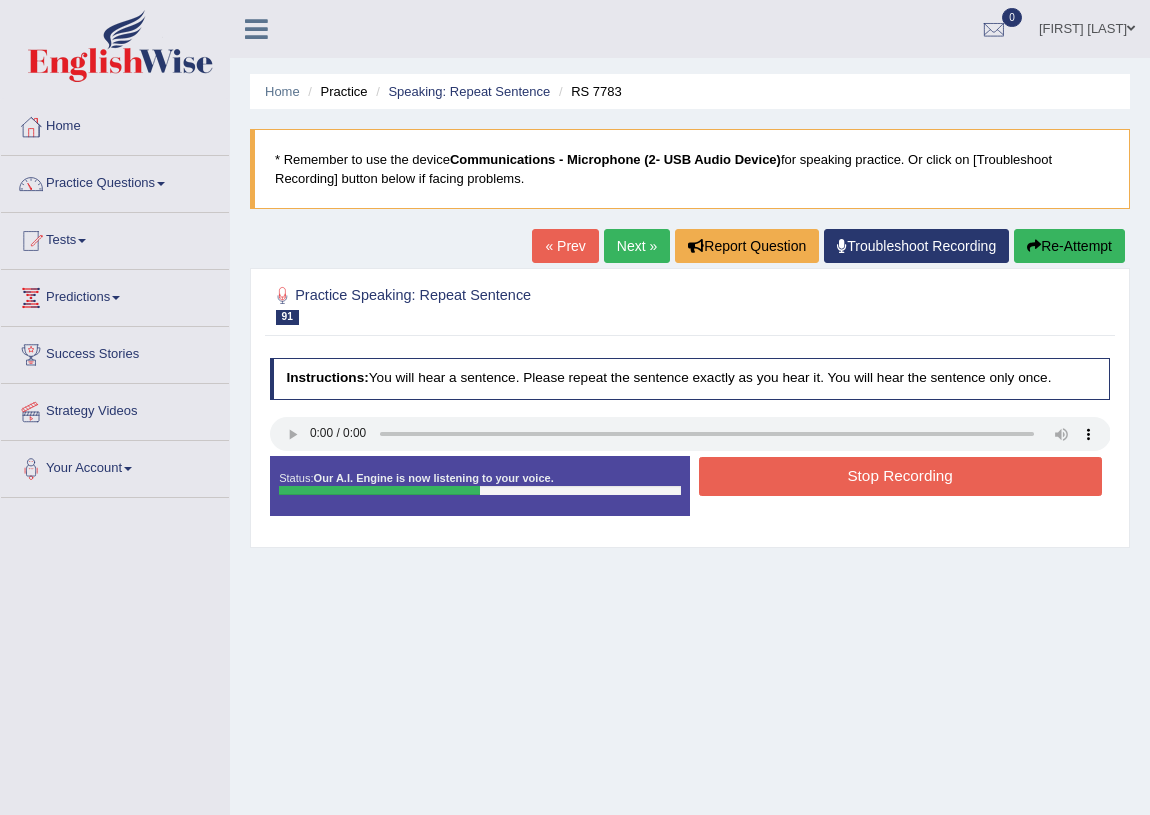 click on "Stop Recording" at bounding box center [900, 476] 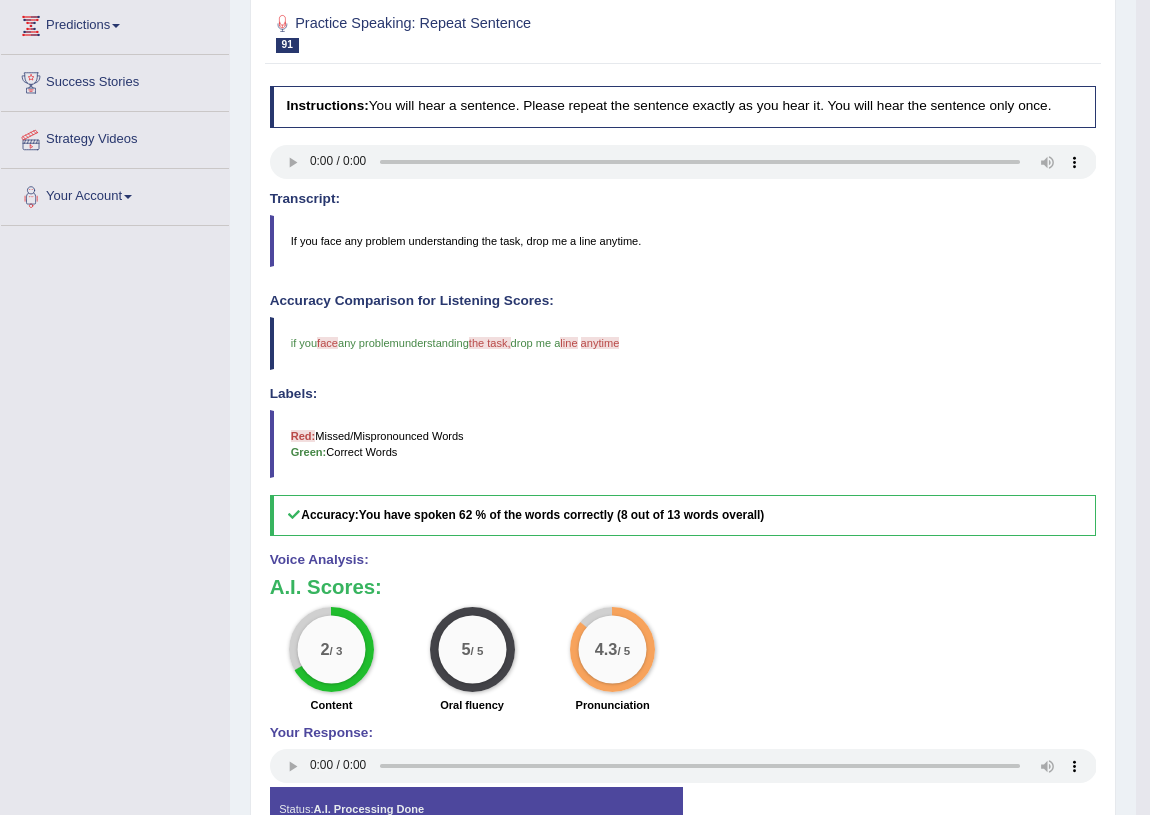 scroll, scrollTop: 0, scrollLeft: 0, axis: both 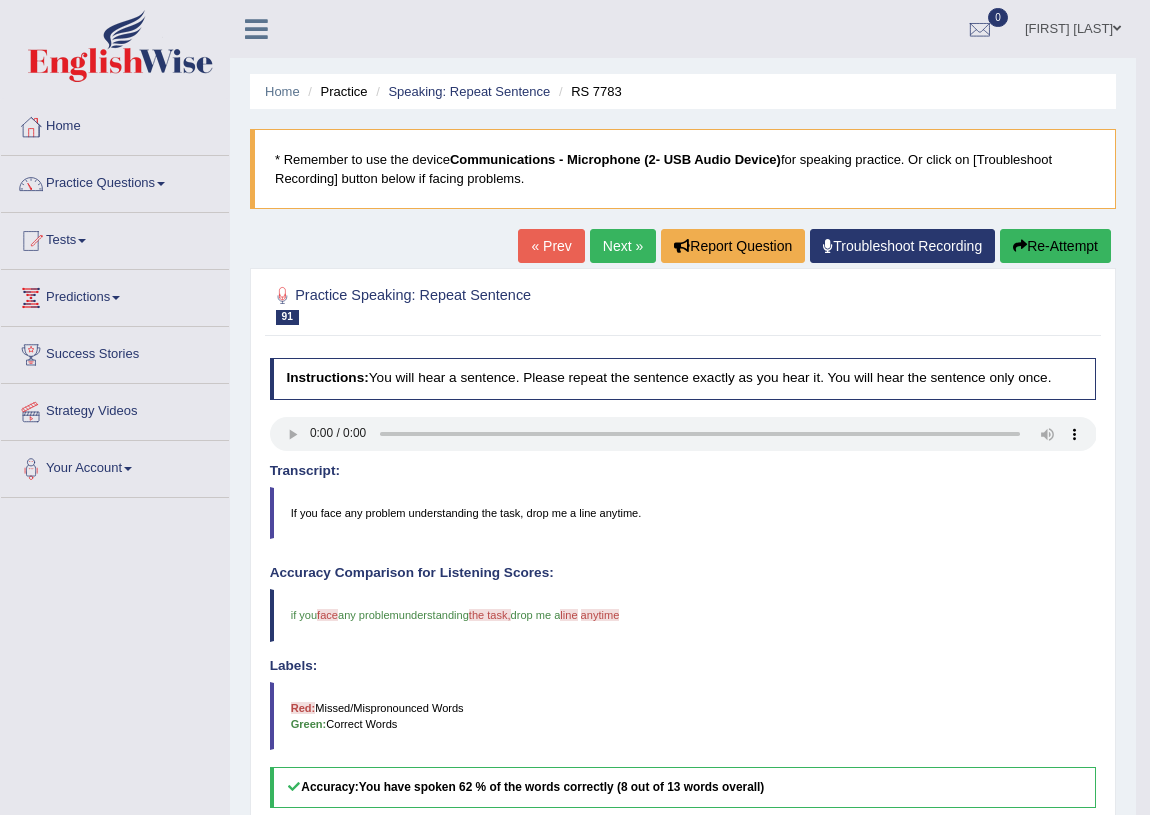 click on "Next »" at bounding box center (623, 246) 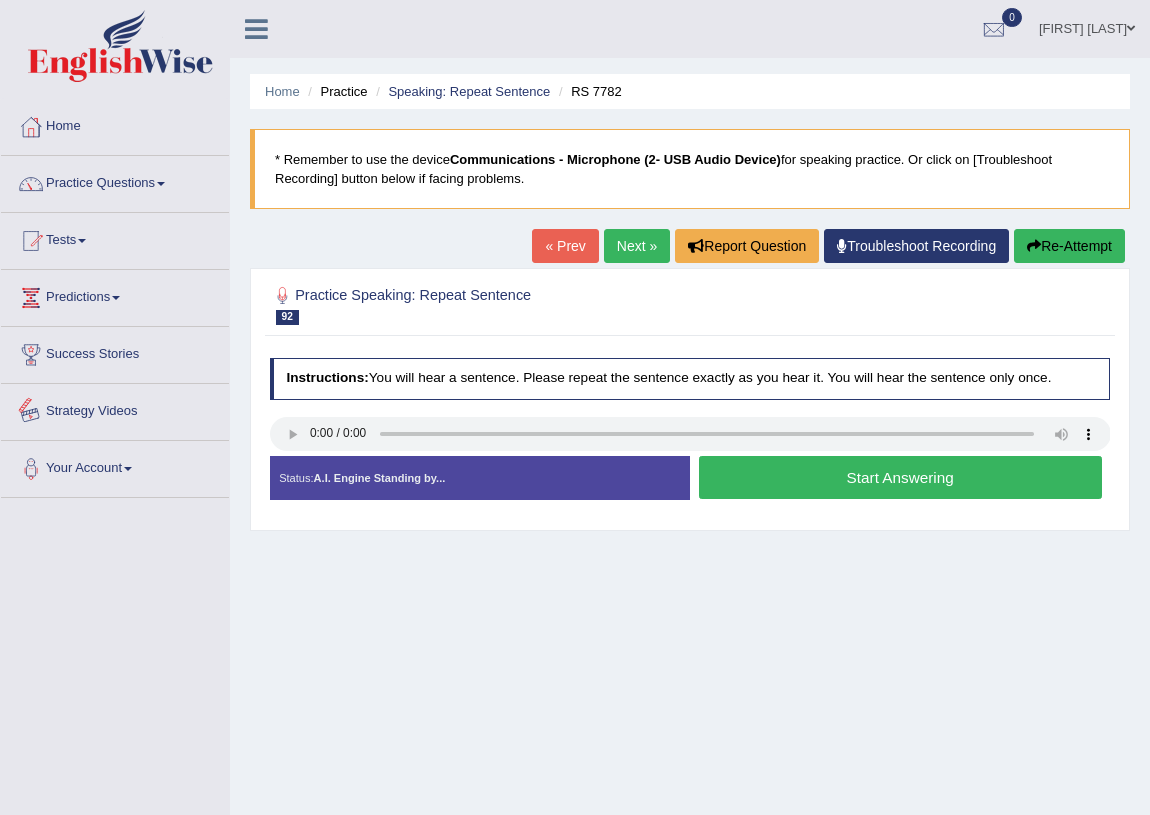 scroll, scrollTop: 0, scrollLeft: 0, axis: both 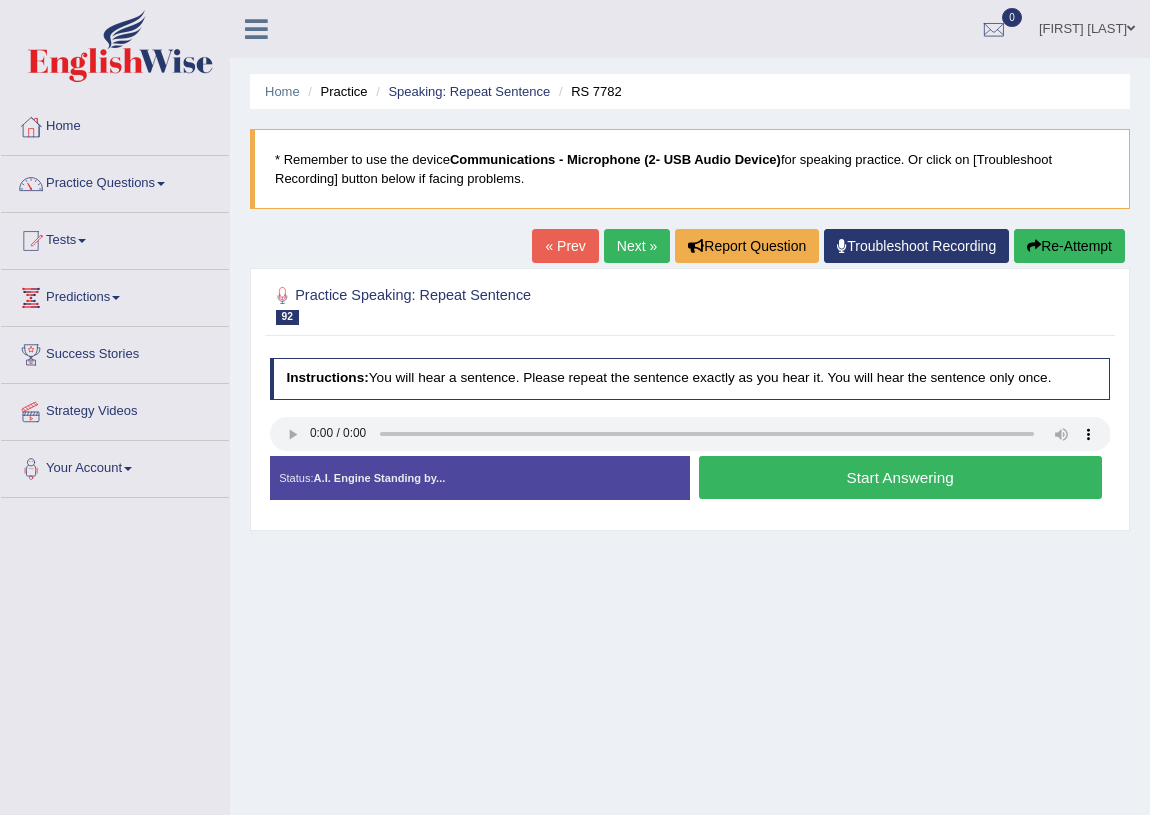 click on "Start Answering" at bounding box center [900, 477] 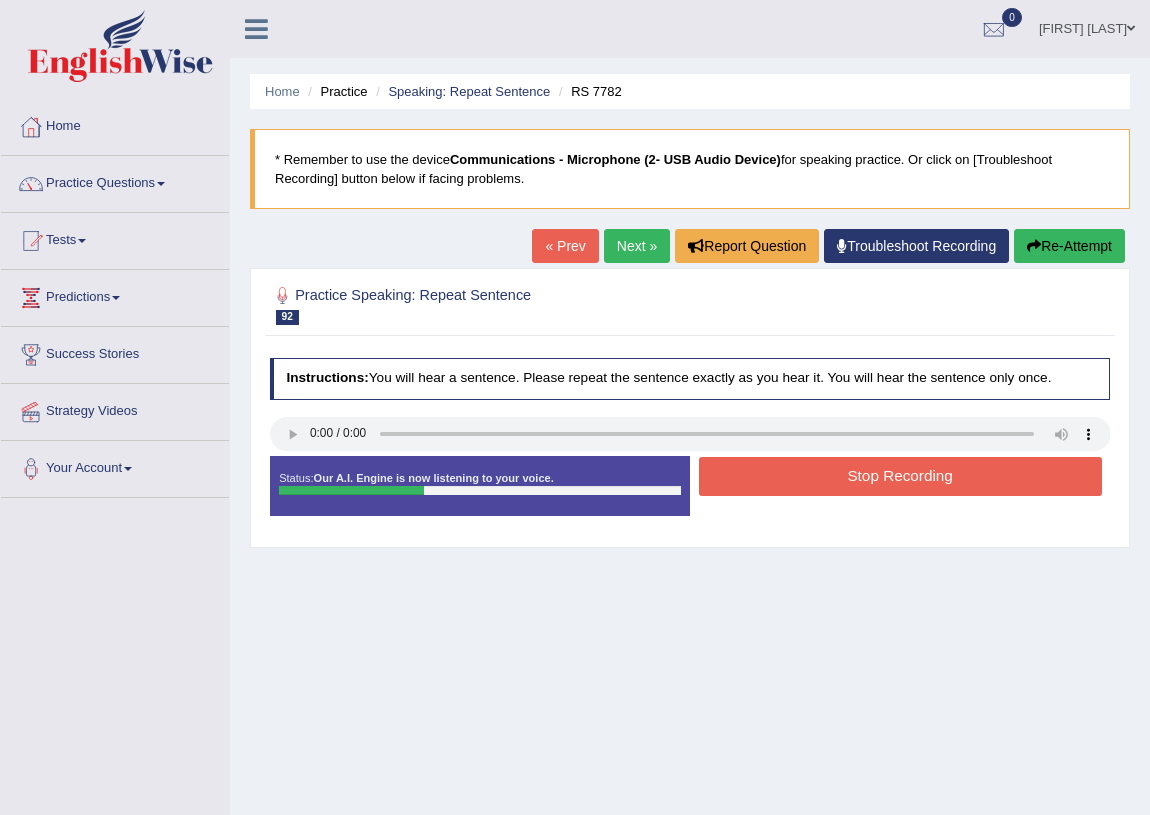 click on "Stop Recording" at bounding box center (900, 476) 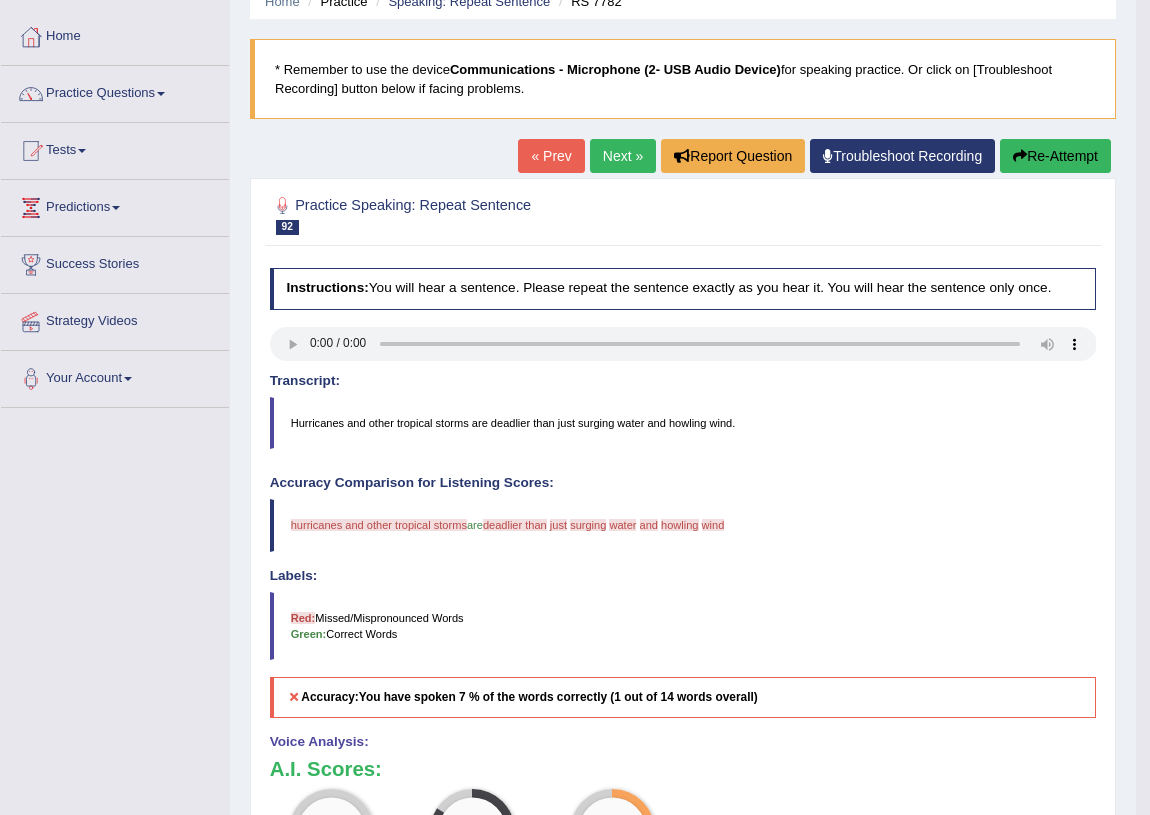 scroll, scrollTop: 0, scrollLeft: 0, axis: both 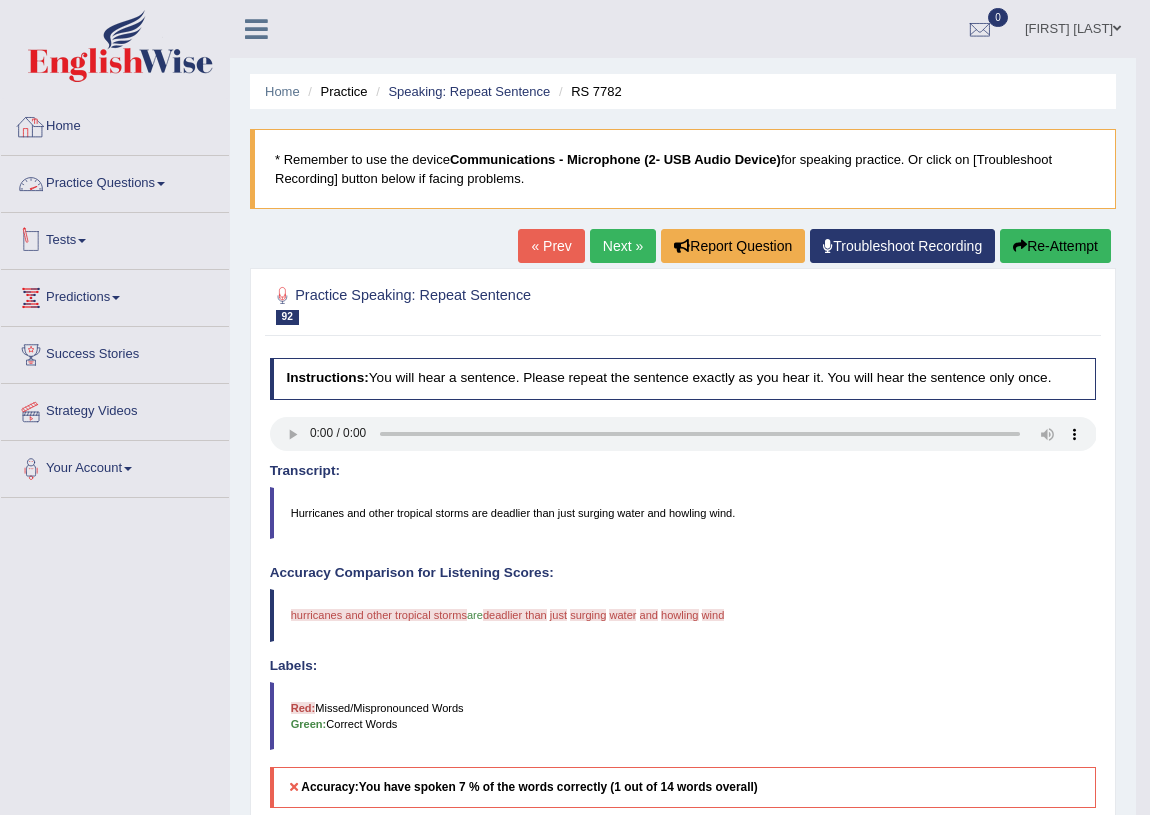 click at bounding box center (82, 241) 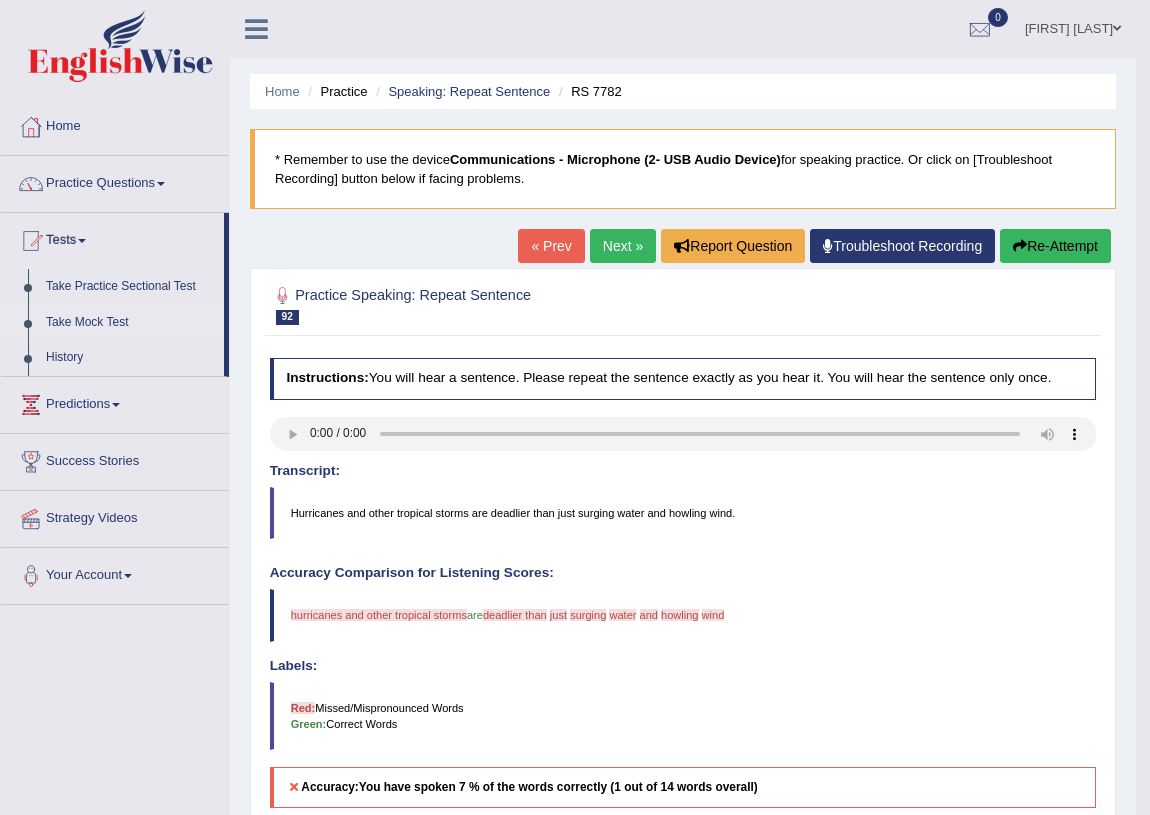 click on "Take Mock Test" at bounding box center [130, 323] 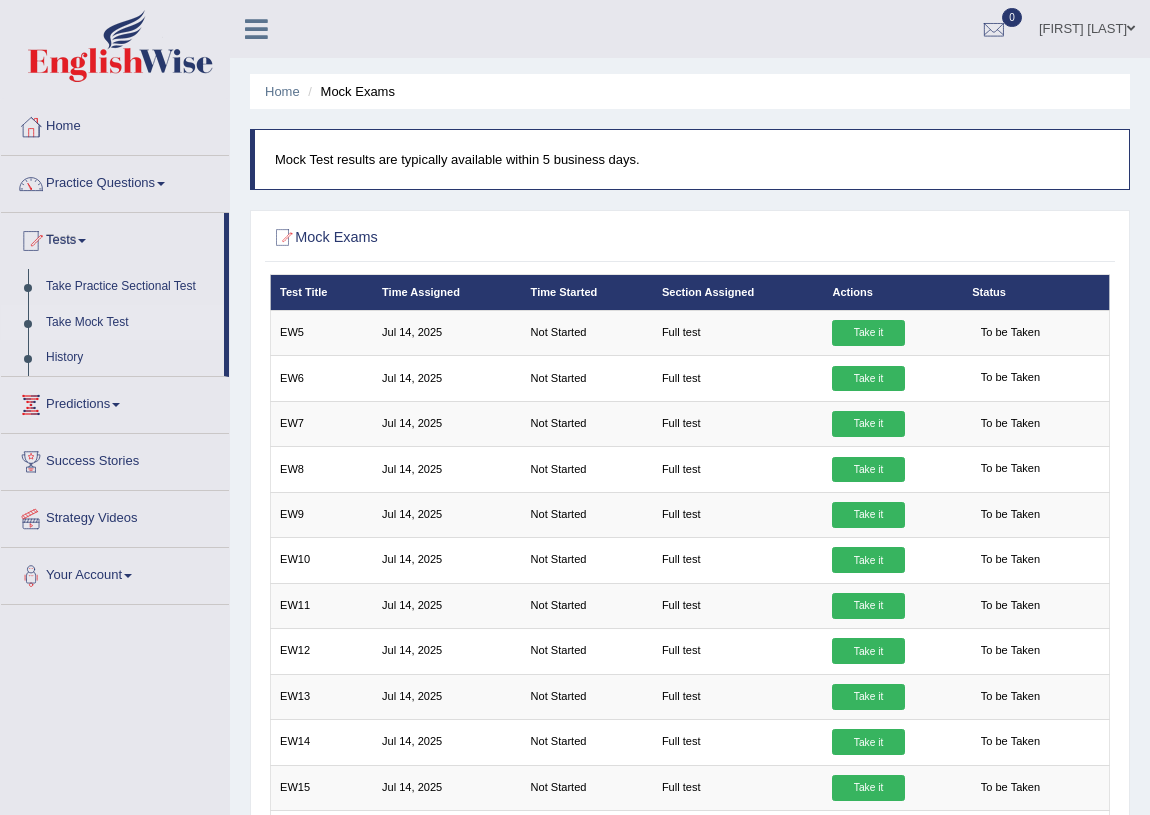 scroll, scrollTop: 0, scrollLeft: 0, axis: both 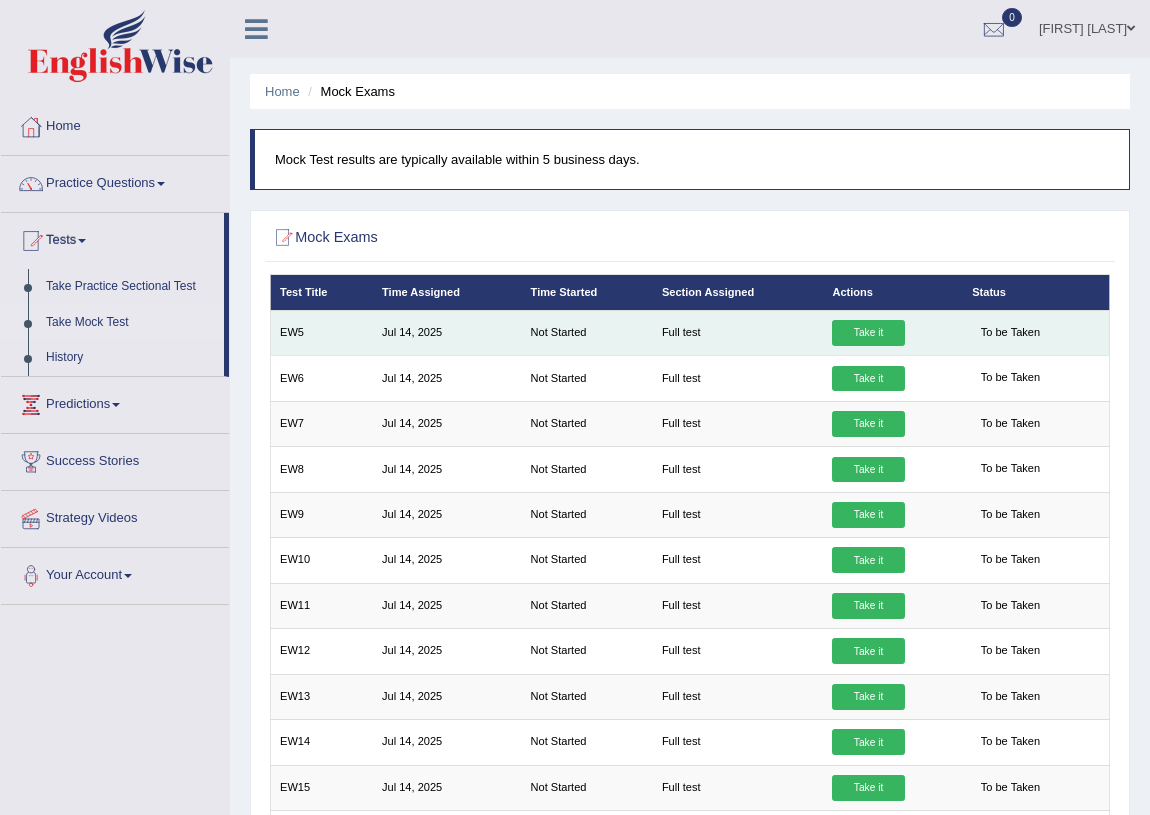 click on "Take it" at bounding box center (868, 333) 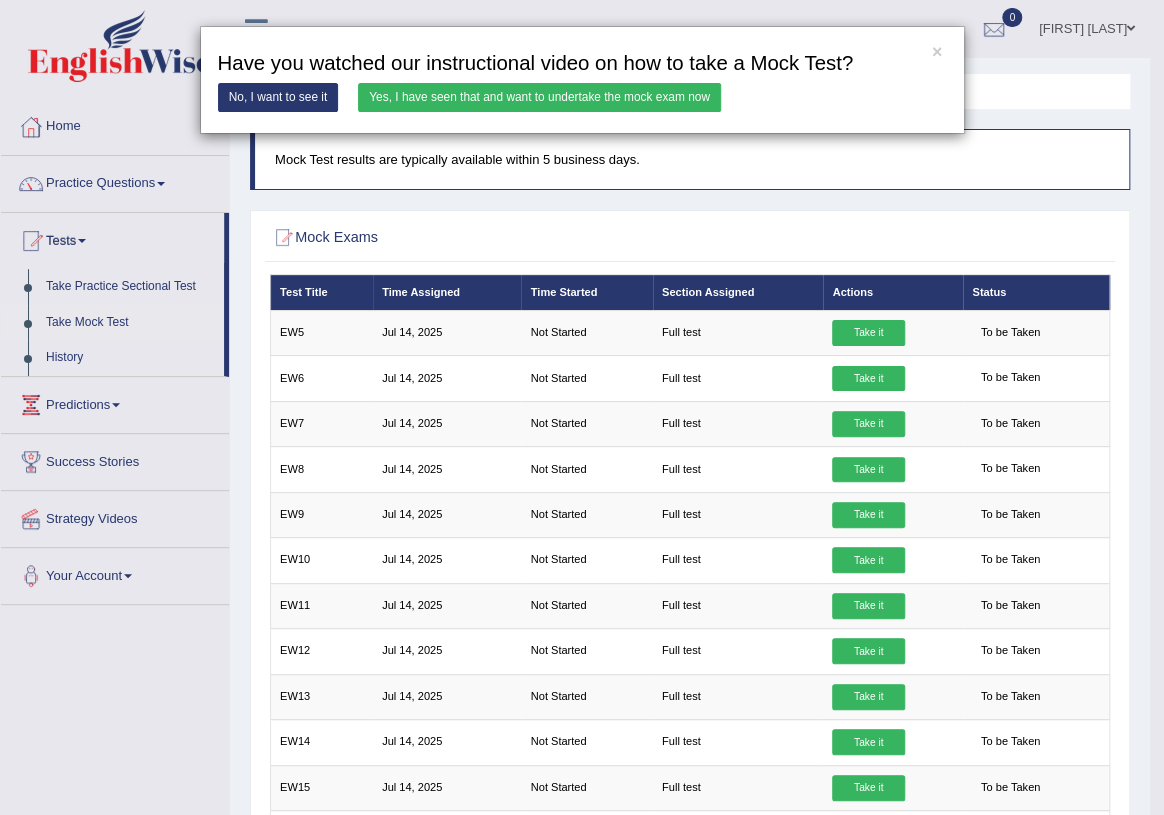 click on "Yes, I have seen that and want to undertake the mock exam now" at bounding box center [539, 97] 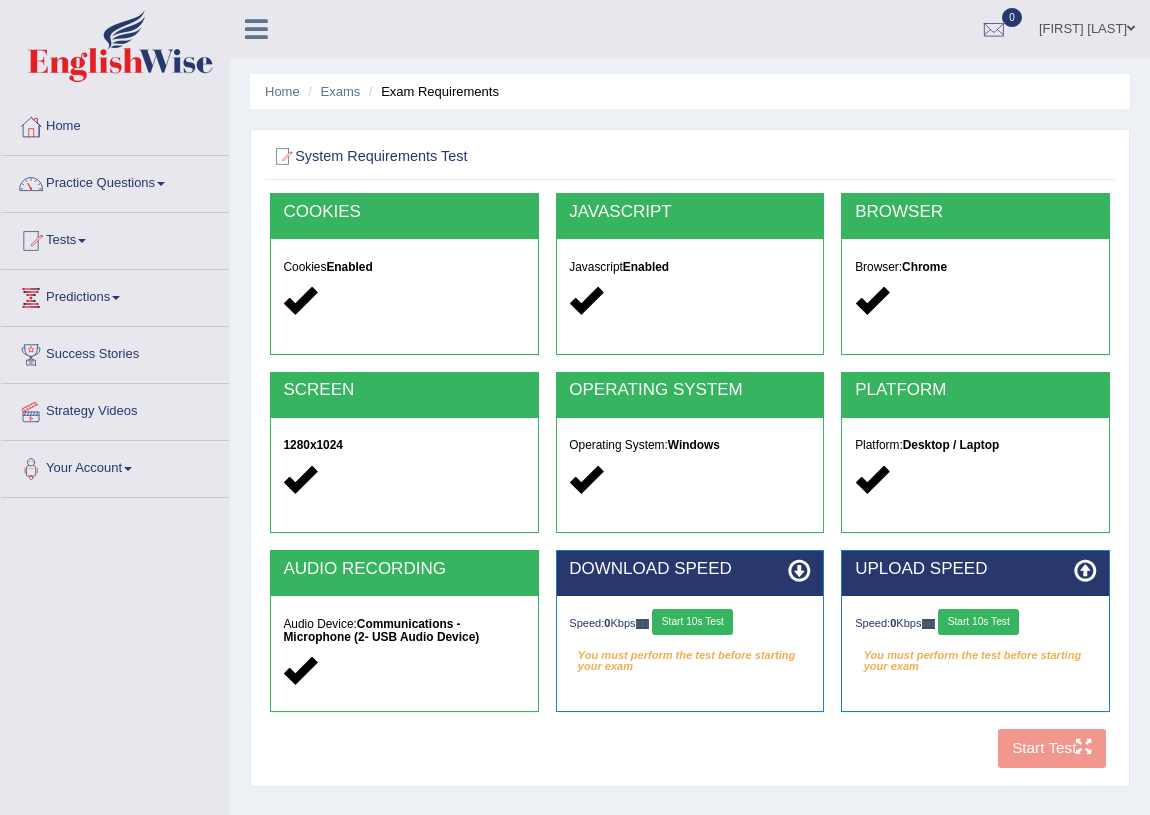 scroll, scrollTop: 0, scrollLeft: 0, axis: both 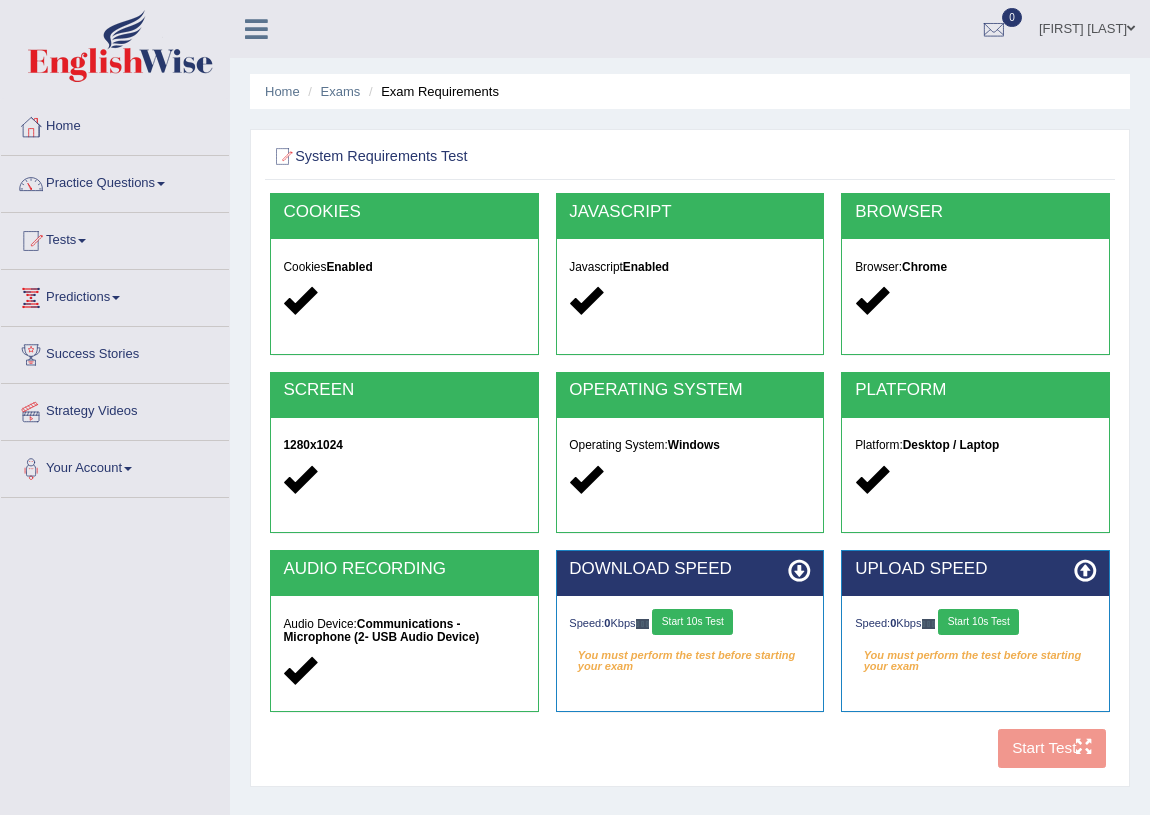 click on "Start 10s Test" at bounding box center [692, 622] 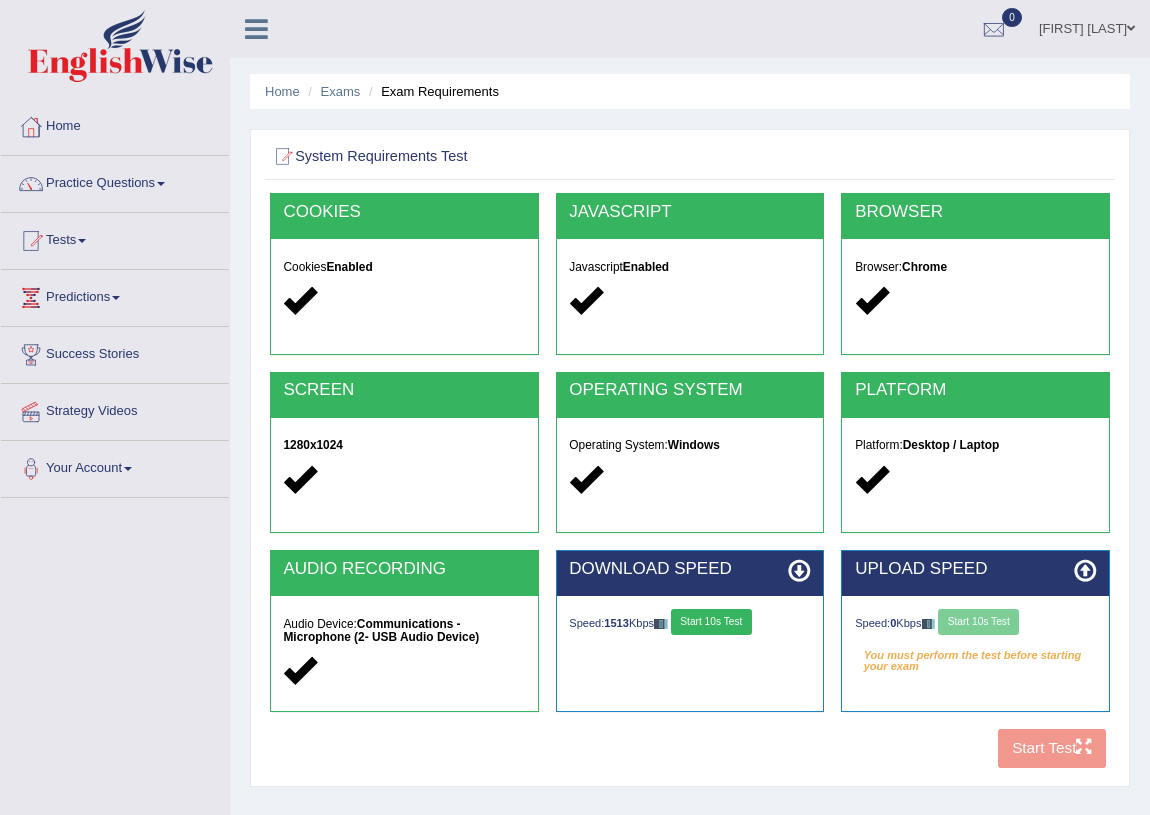 click on "Speed:  0  Kbps    Start 10s Test" at bounding box center (975, 624) 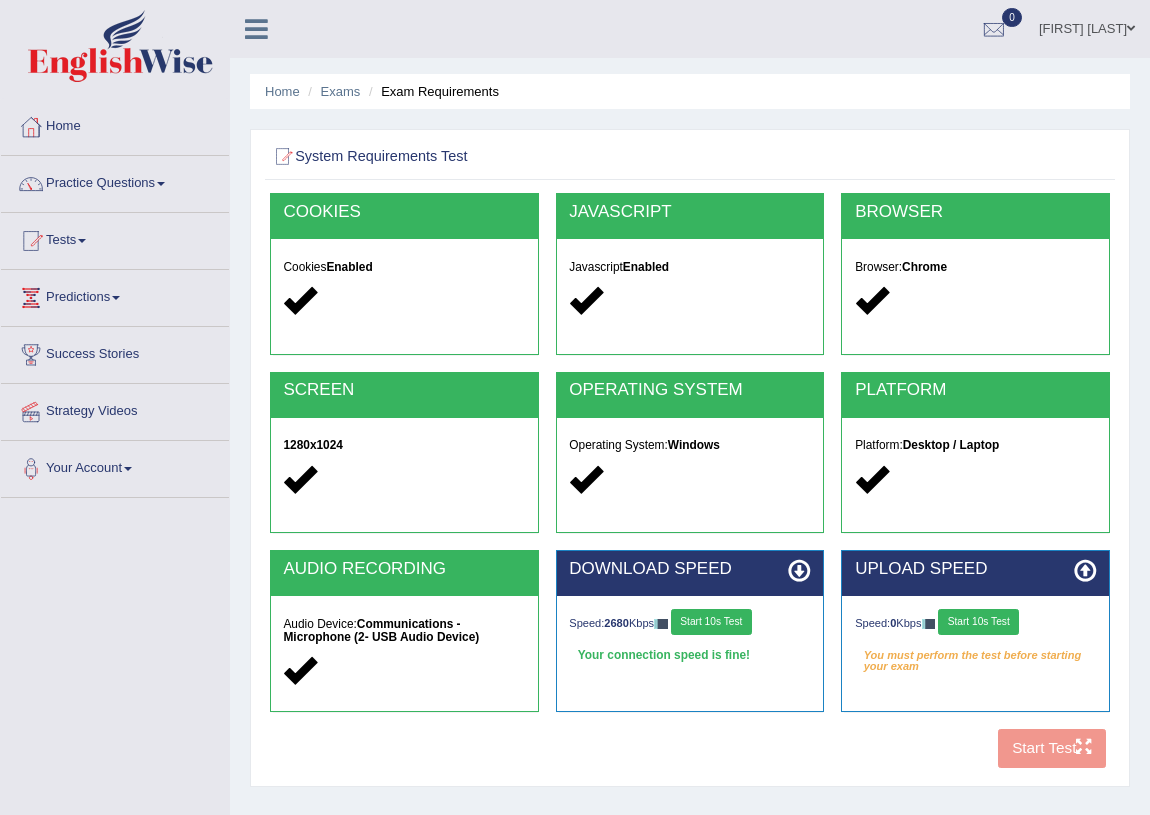 click on "Start 10s Test" 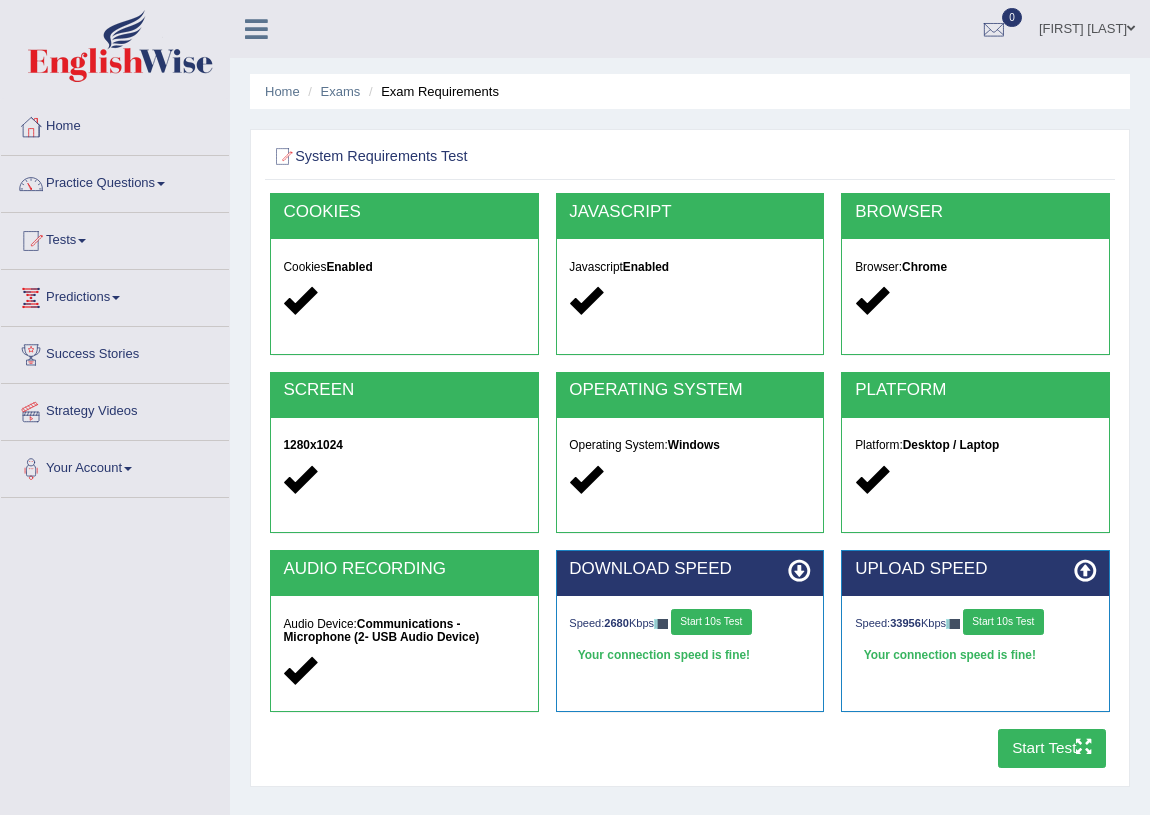 click on "Start Test" 